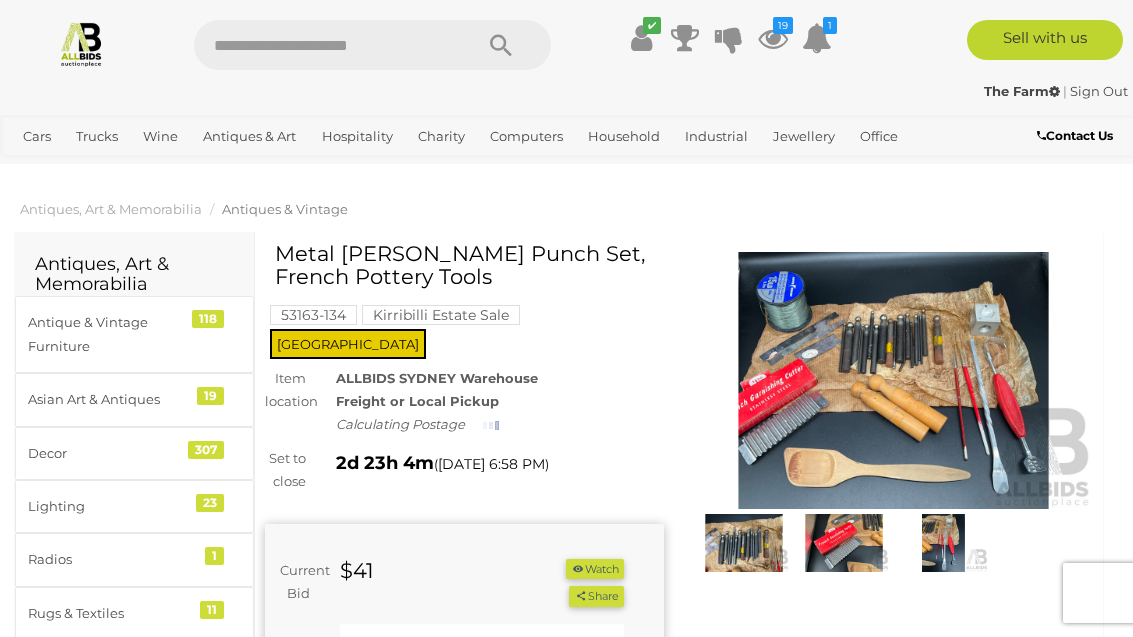 scroll, scrollTop: 0, scrollLeft: 0, axis: both 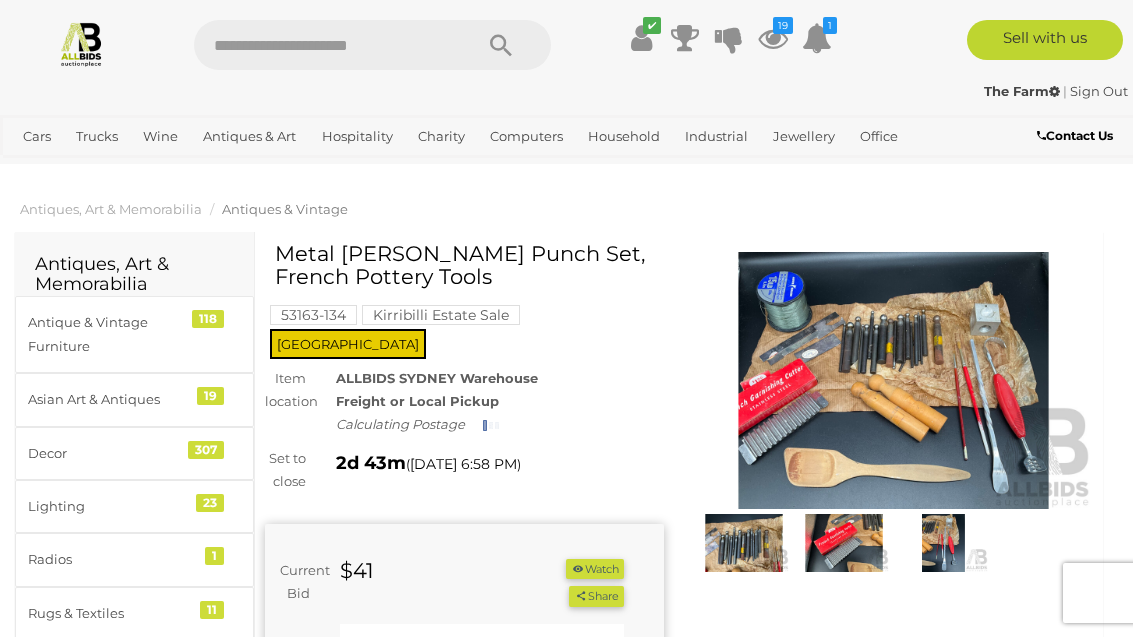 click on "19" at bounding box center (783, 25) 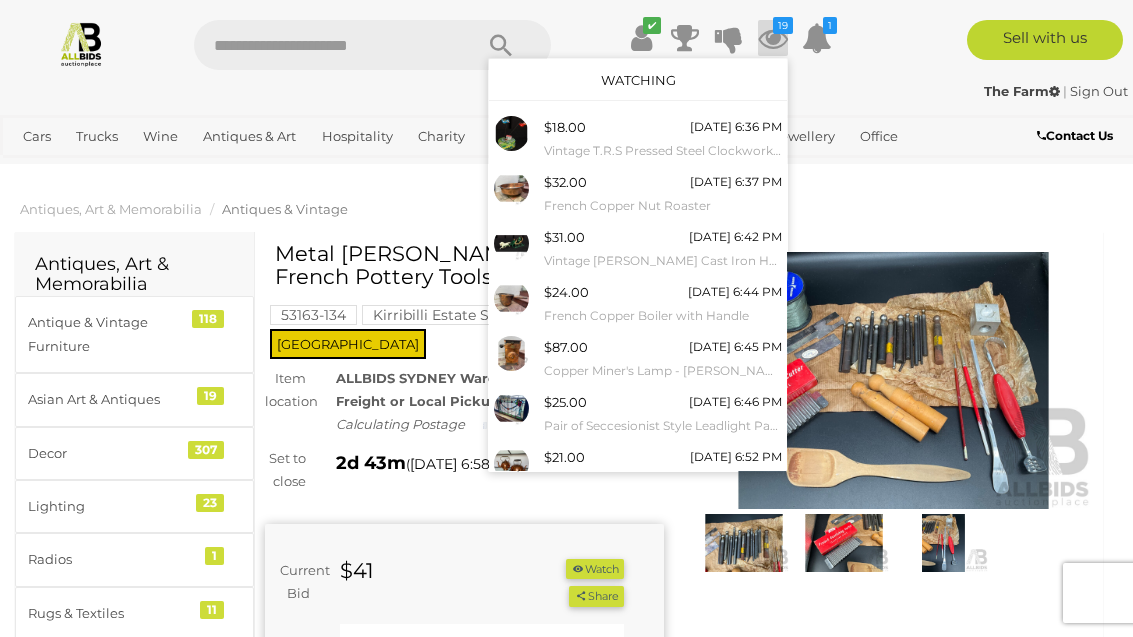 click on "Watching" at bounding box center [638, 80] 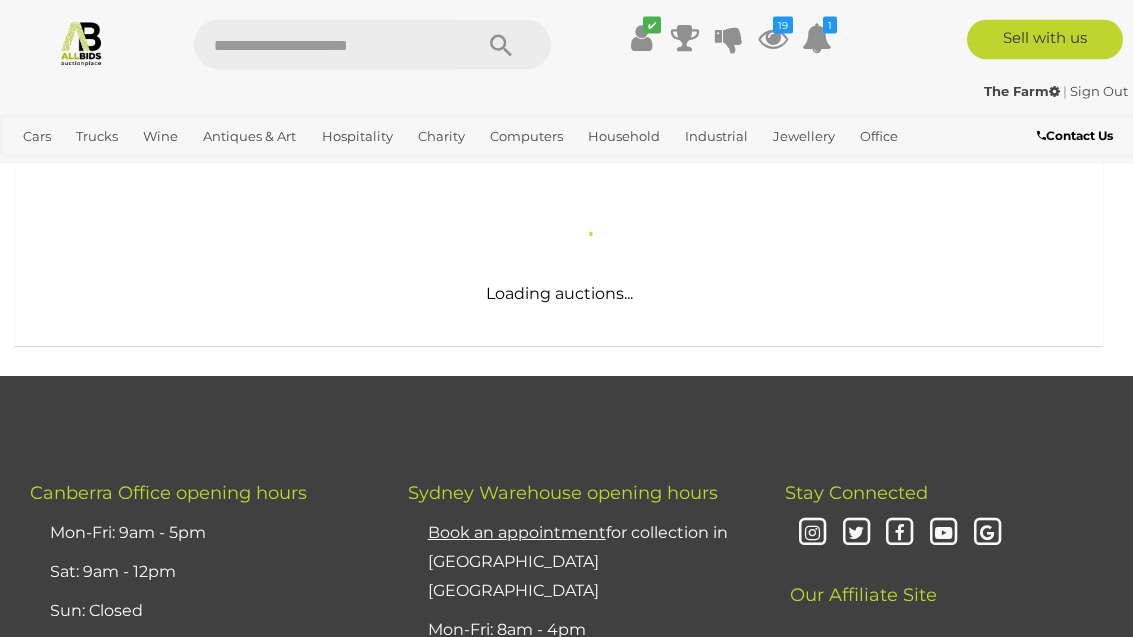 scroll, scrollTop: 483, scrollLeft: 0, axis: vertical 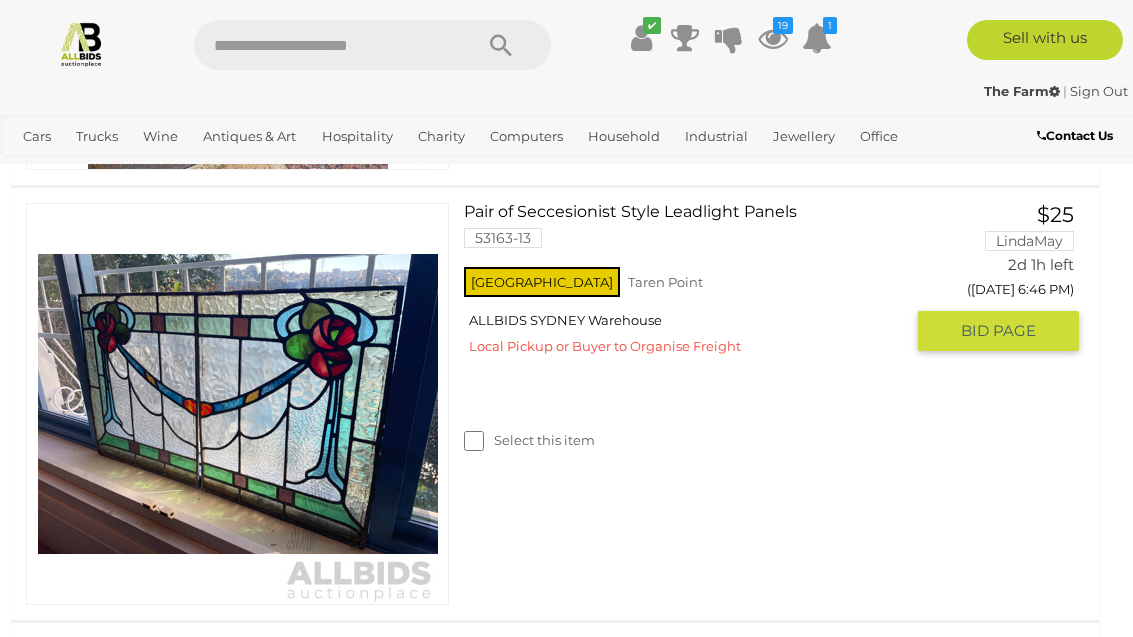 click on "GO TO  BID PAGE" at bounding box center (998, 331) 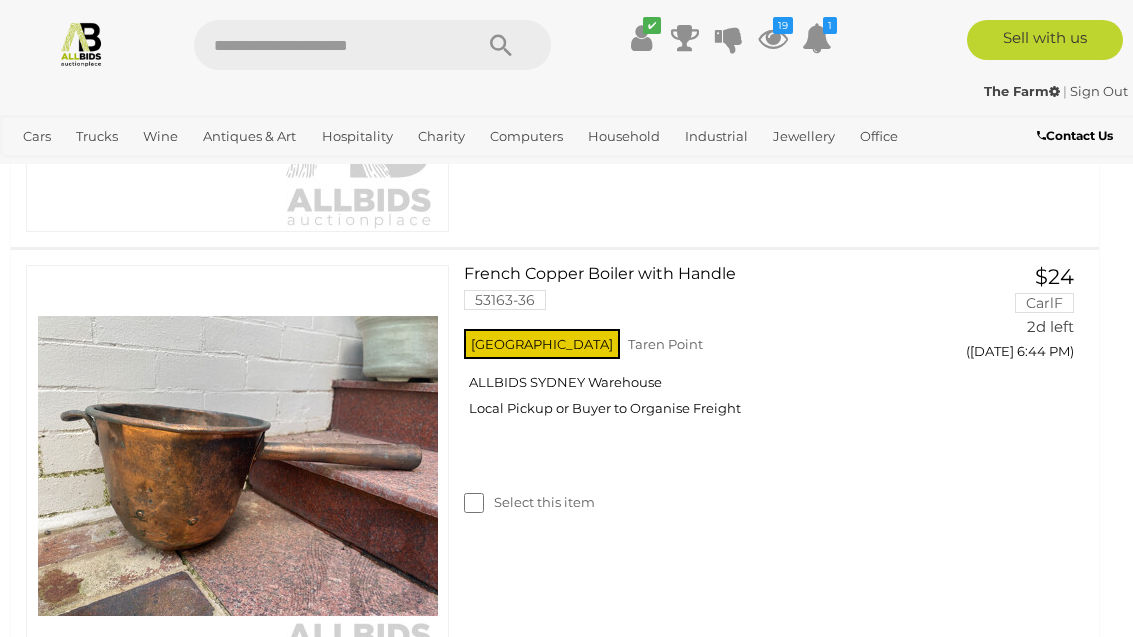 scroll, scrollTop: 1640, scrollLeft: 4, axis: both 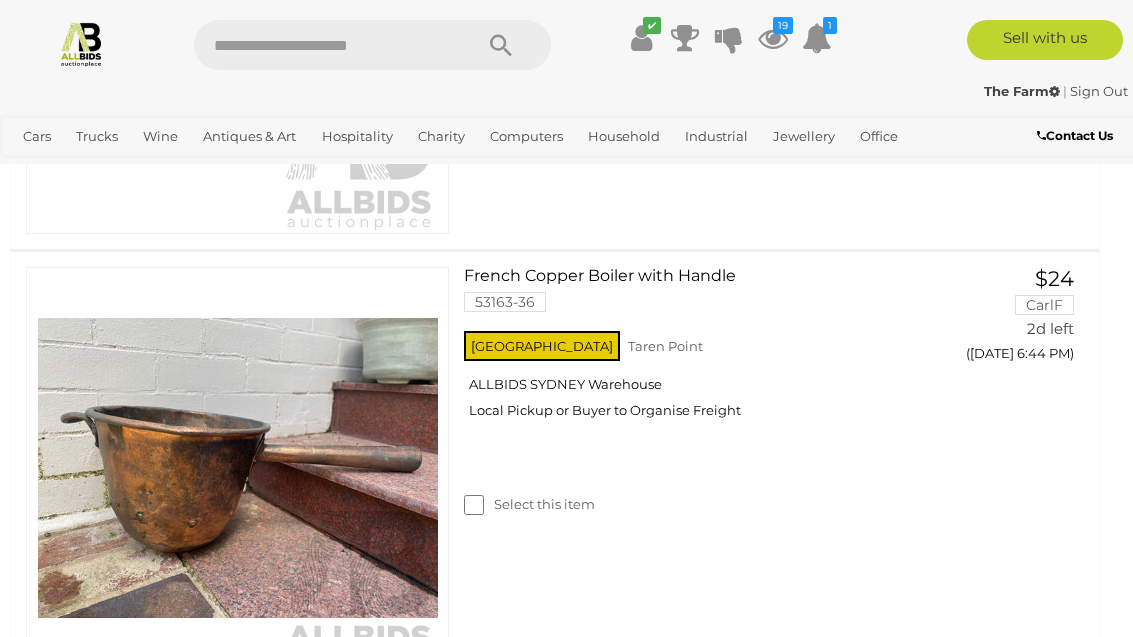 click on "View All Antiques & Art  Auctions" at bounding box center [0, 0] 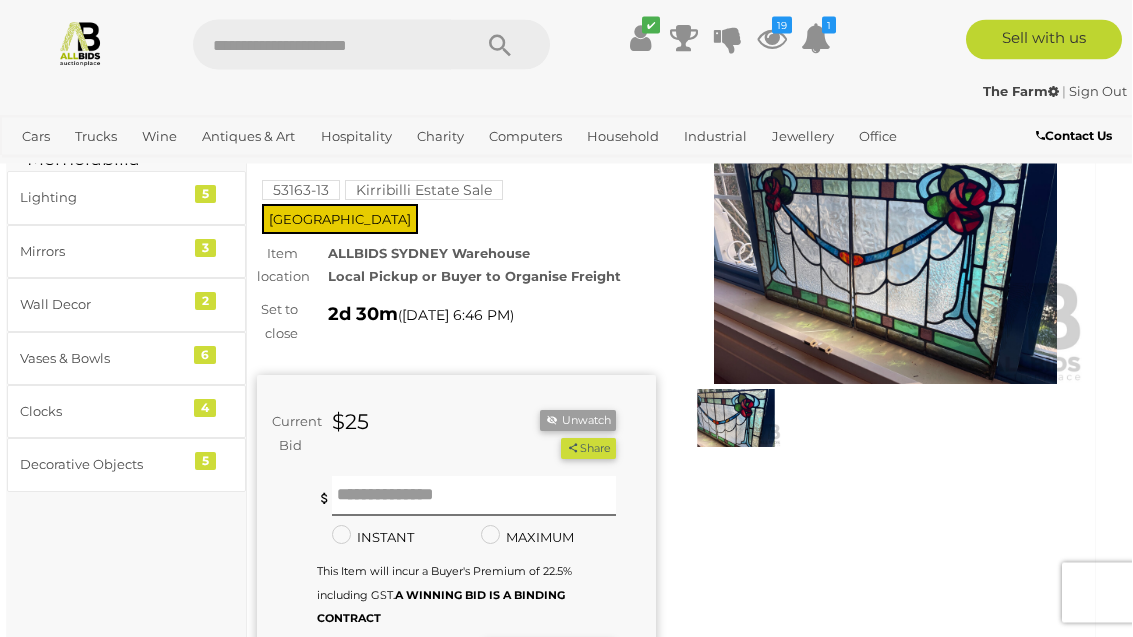 scroll, scrollTop: 114, scrollLeft: 7, axis: both 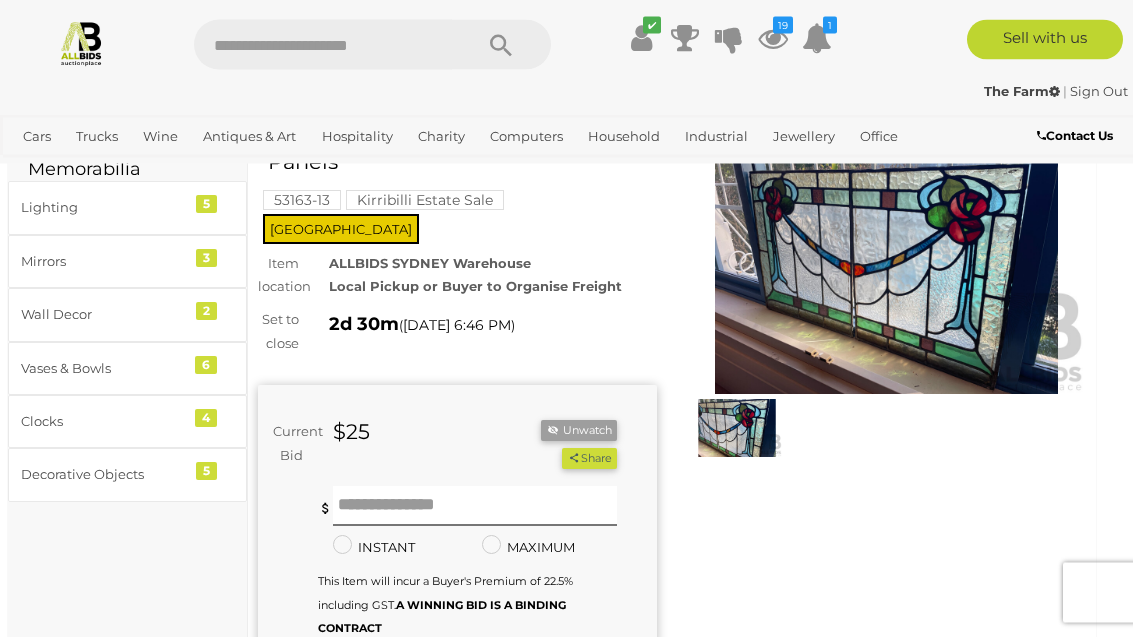 click at bounding box center (886, 266) 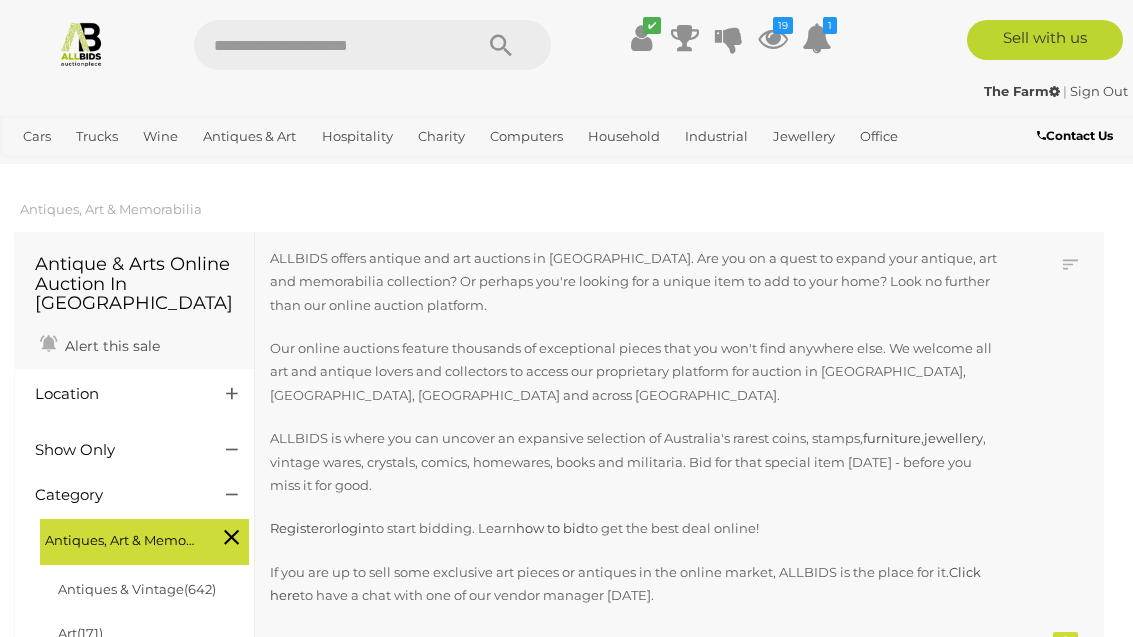 scroll, scrollTop: 0, scrollLeft: 0, axis: both 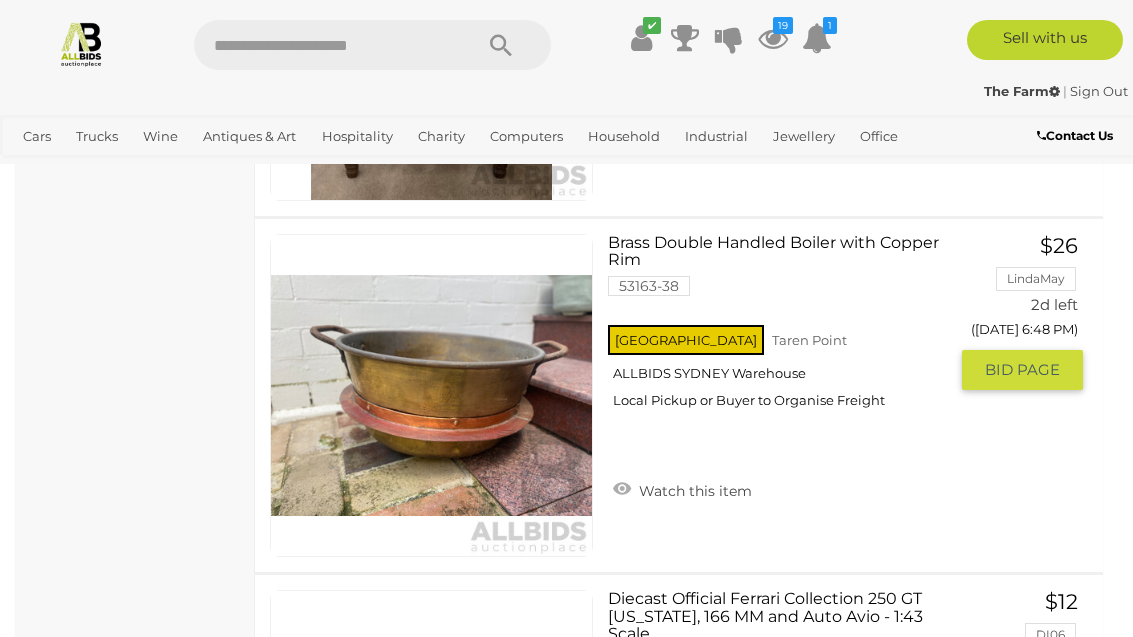 click on "Watch this item" at bounding box center (682, 489) 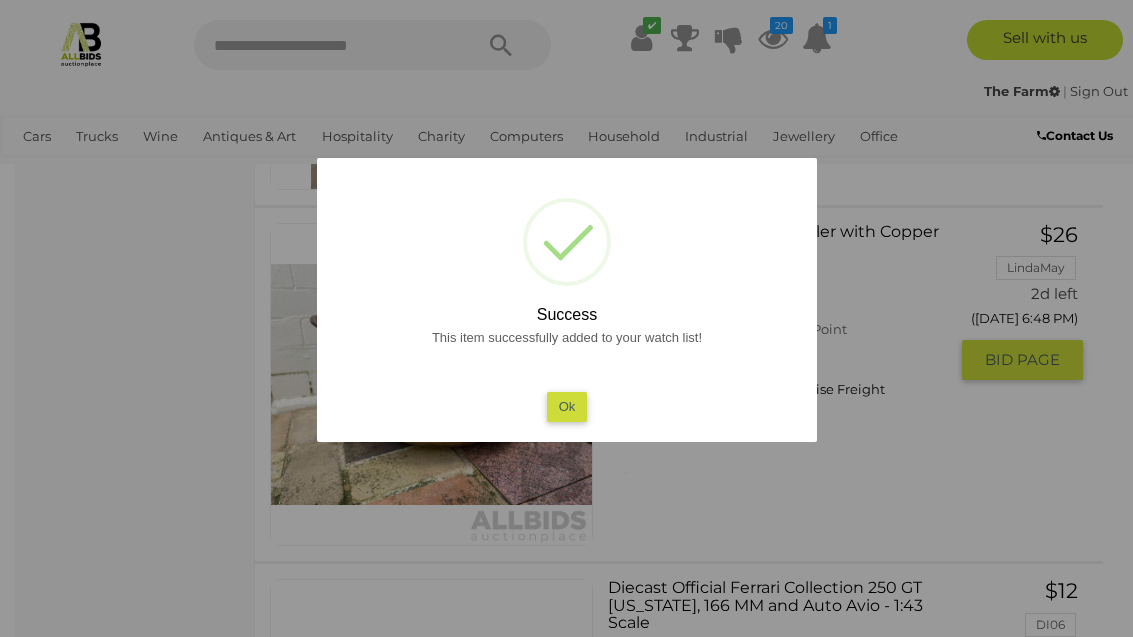 click on "Ok" at bounding box center (566, 406) 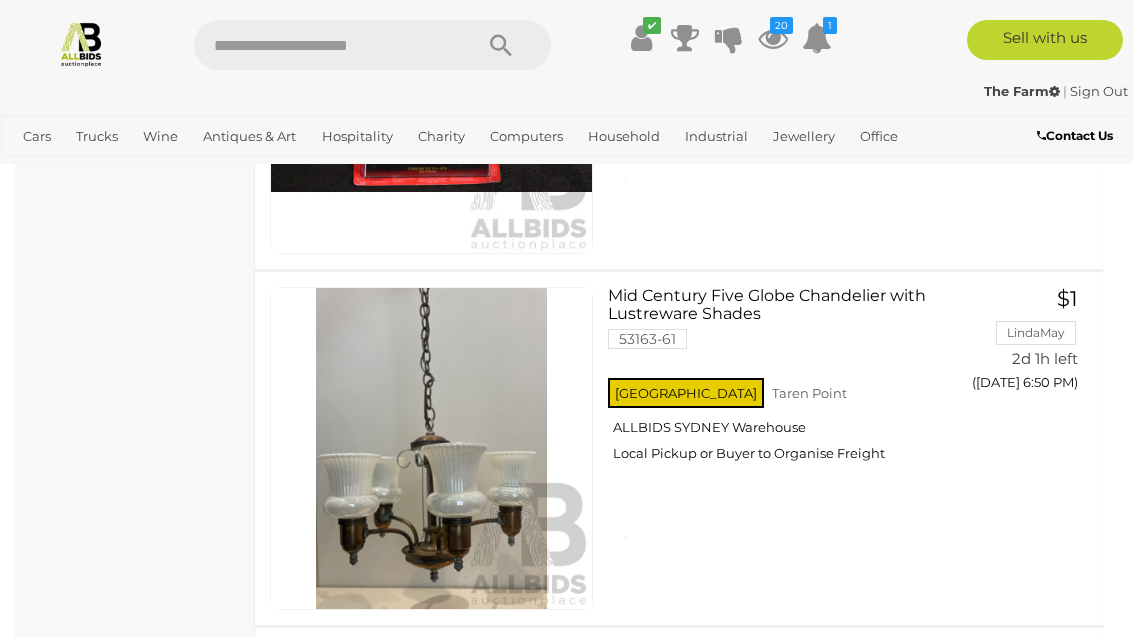 scroll, scrollTop: 25081, scrollLeft: 0, axis: vertical 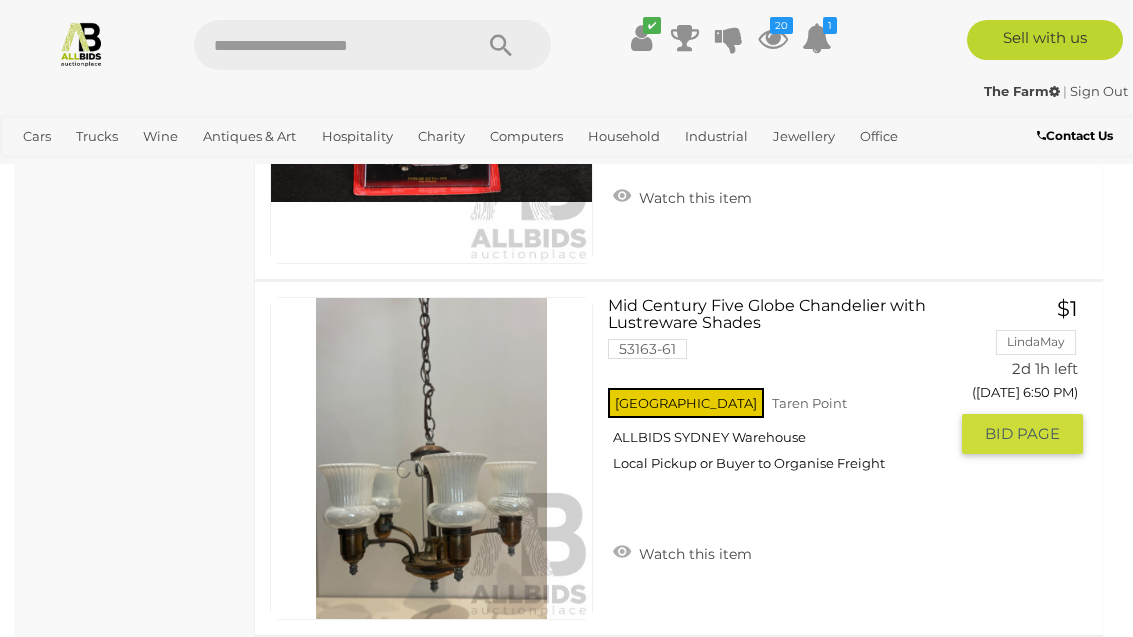 click on "Watch this item" at bounding box center (682, 552) 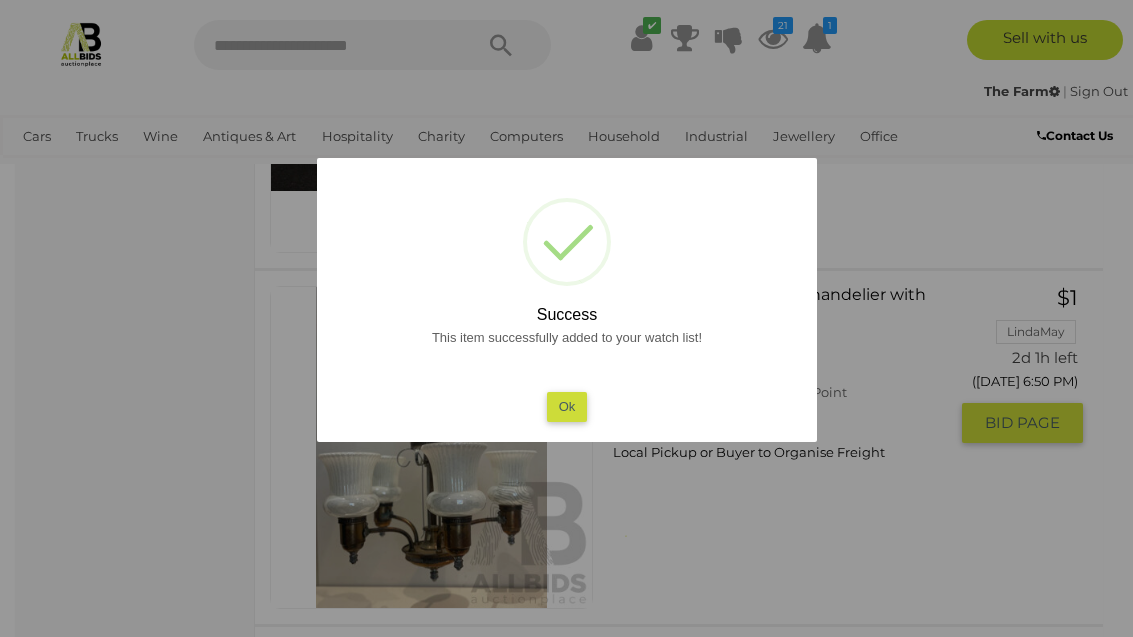 click on "Ok" at bounding box center [566, 406] 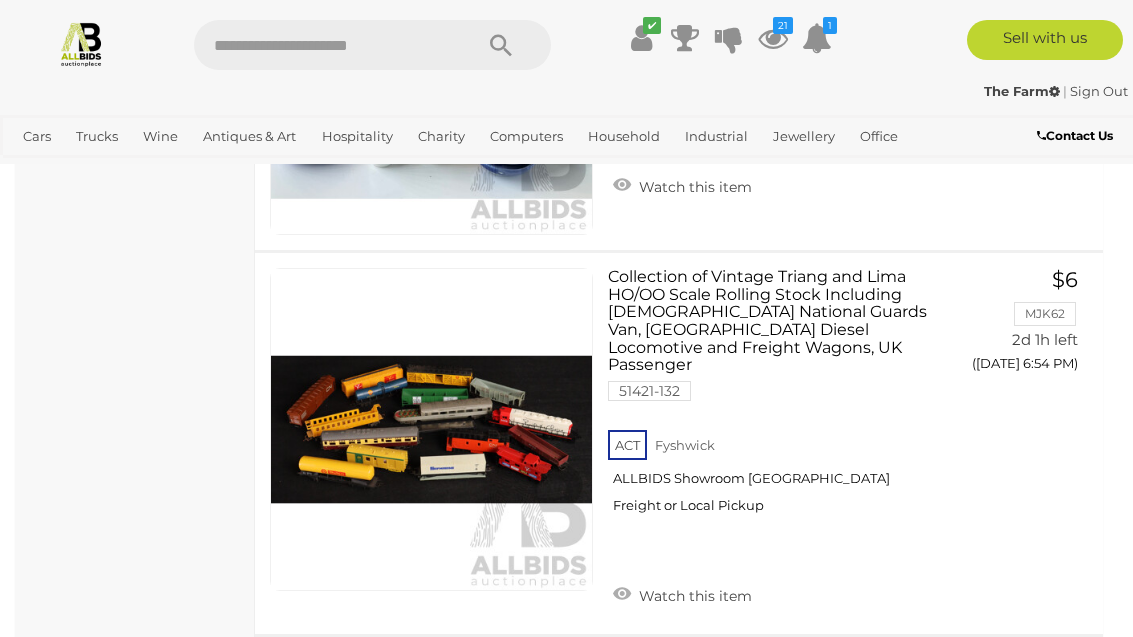 scroll, scrollTop: 29748, scrollLeft: 0, axis: vertical 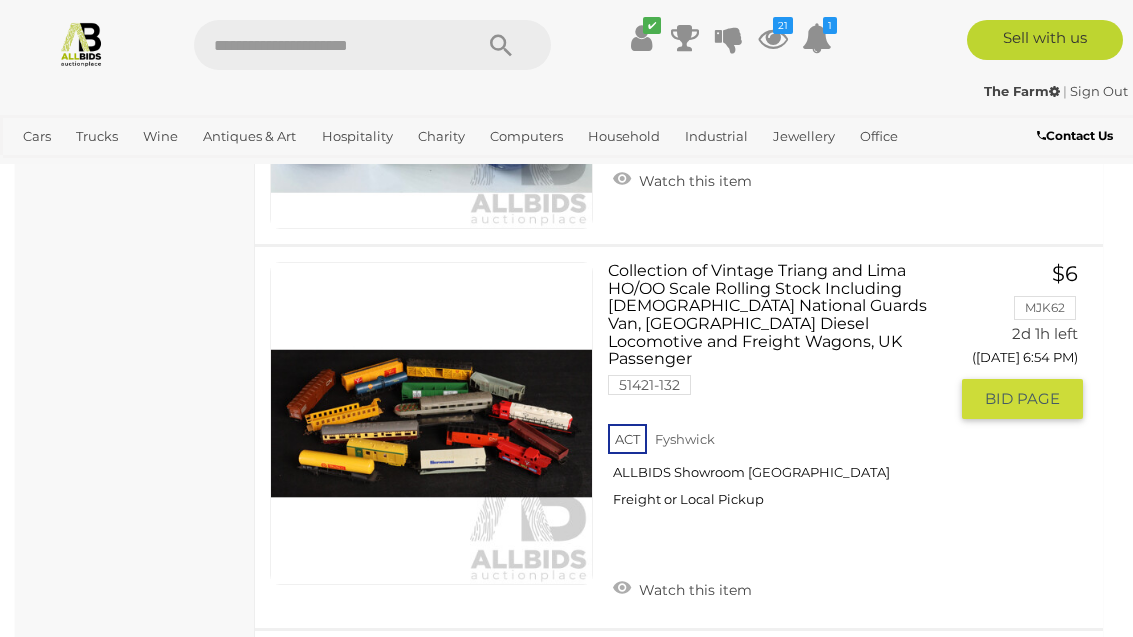 click on "Watch this item" at bounding box center [682, 588] 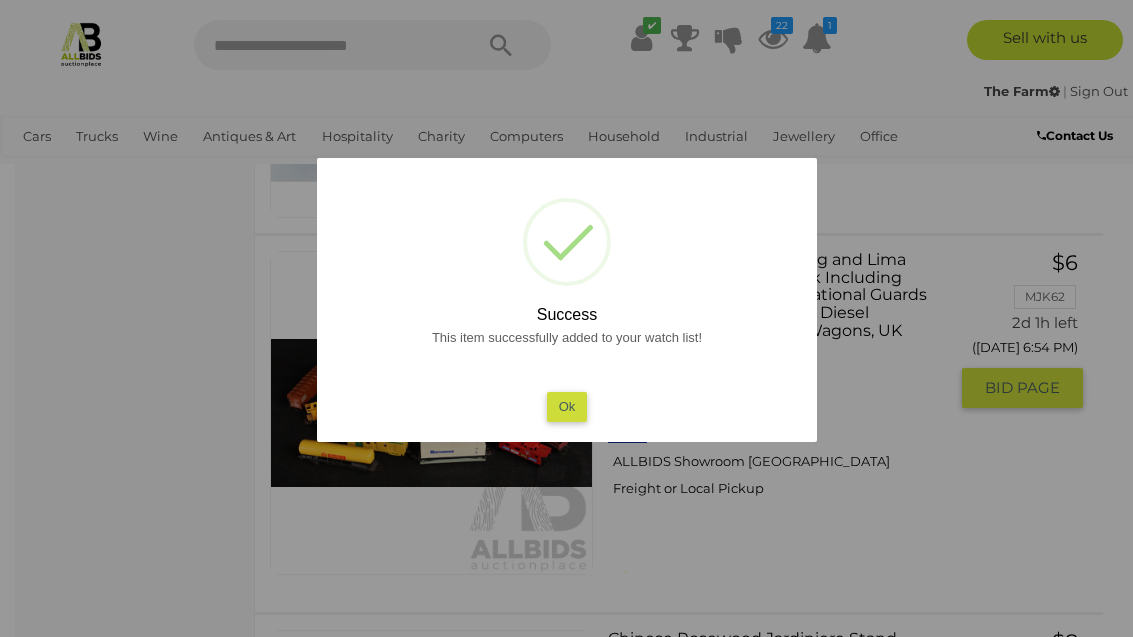 click on "Ok" at bounding box center [566, 406] 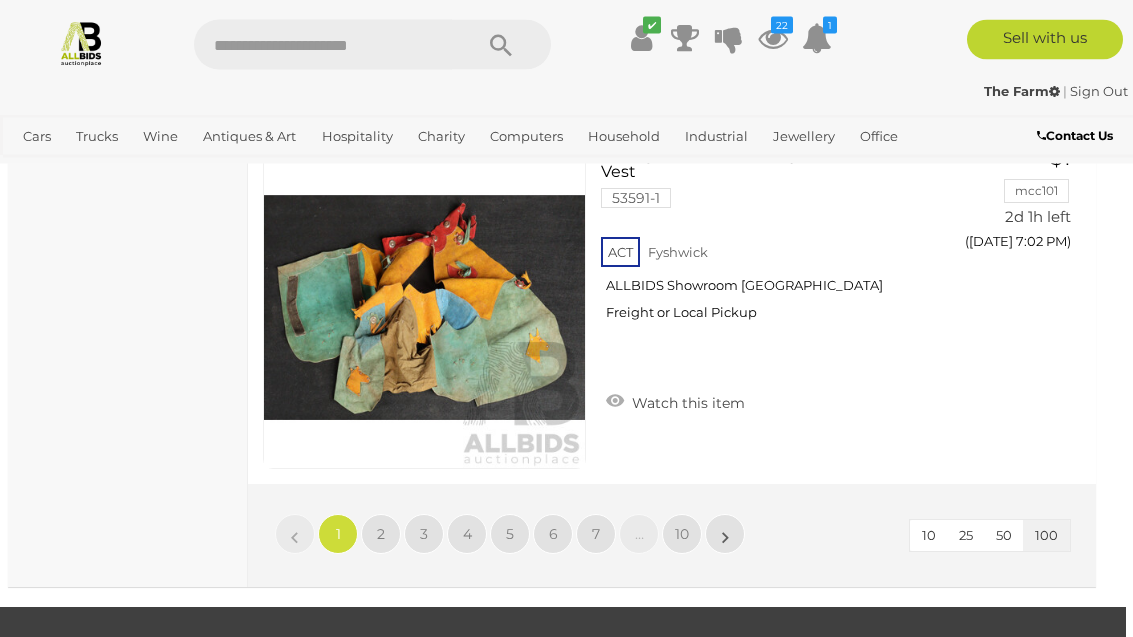 scroll, scrollTop: 35969, scrollLeft: 7, axis: both 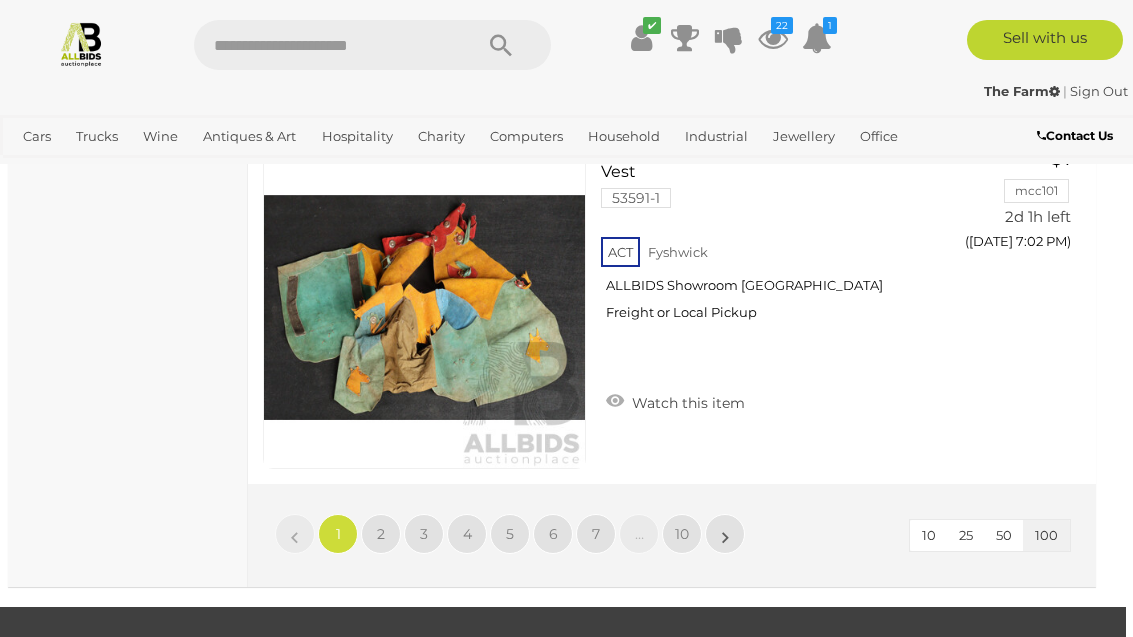 click on "2" at bounding box center [381, 534] 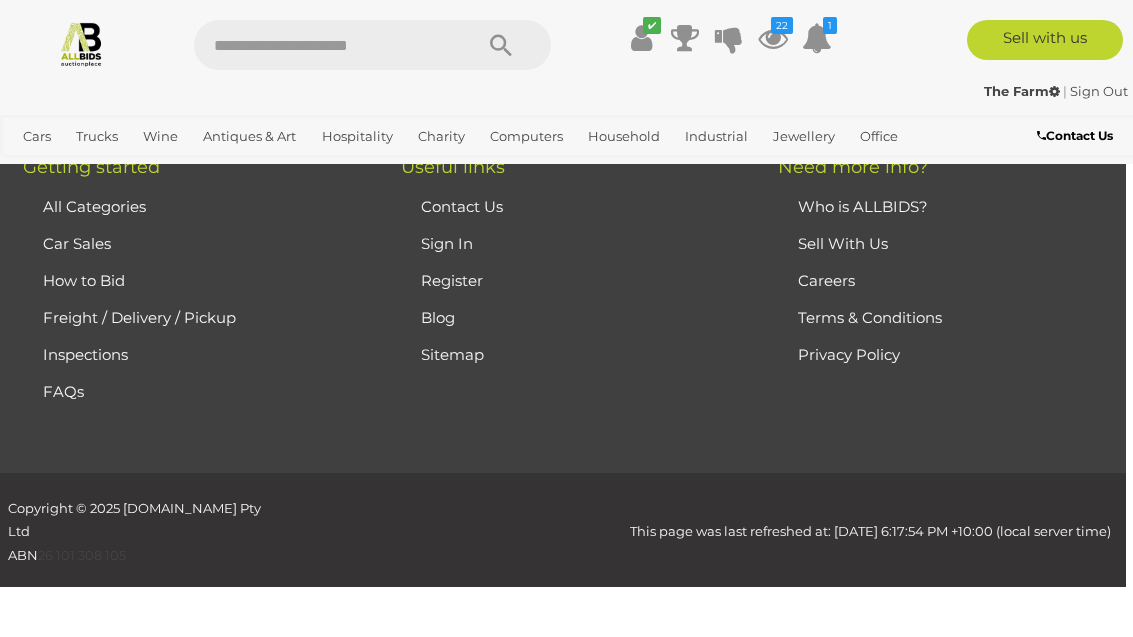 scroll, scrollTop: 513, scrollLeft: 0, axis: vertical 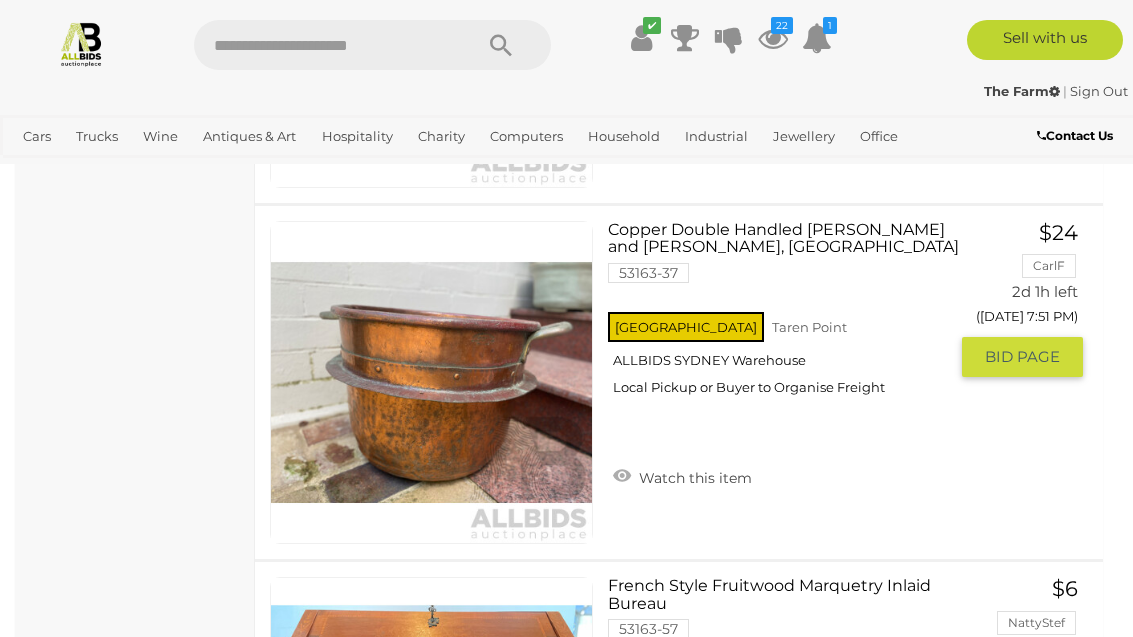 click on "Watch this item" at bounding box center [682, 476] 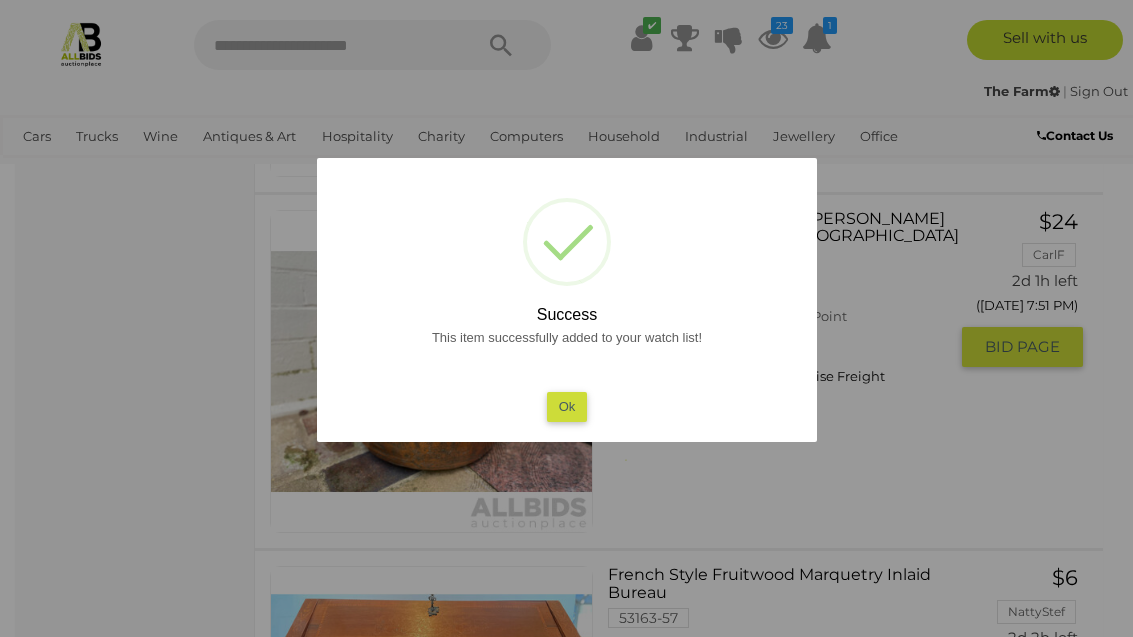 click on "Ok" at bounding box center (566, 406) 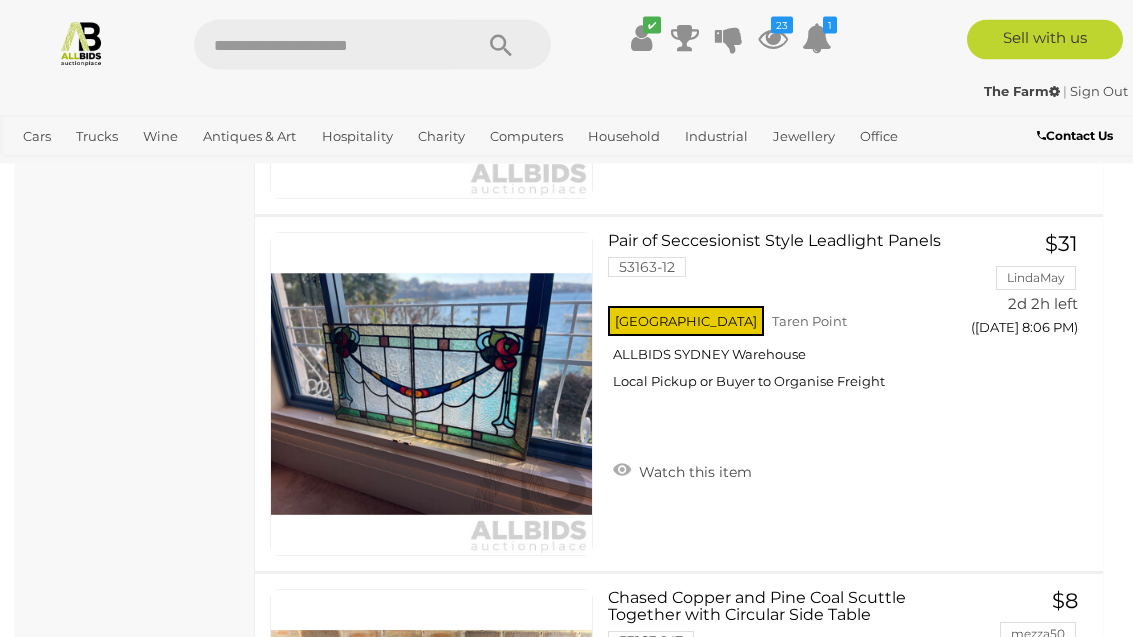 scroll, scrollTop: 30473, scrollLeft: 0, axis: vertical 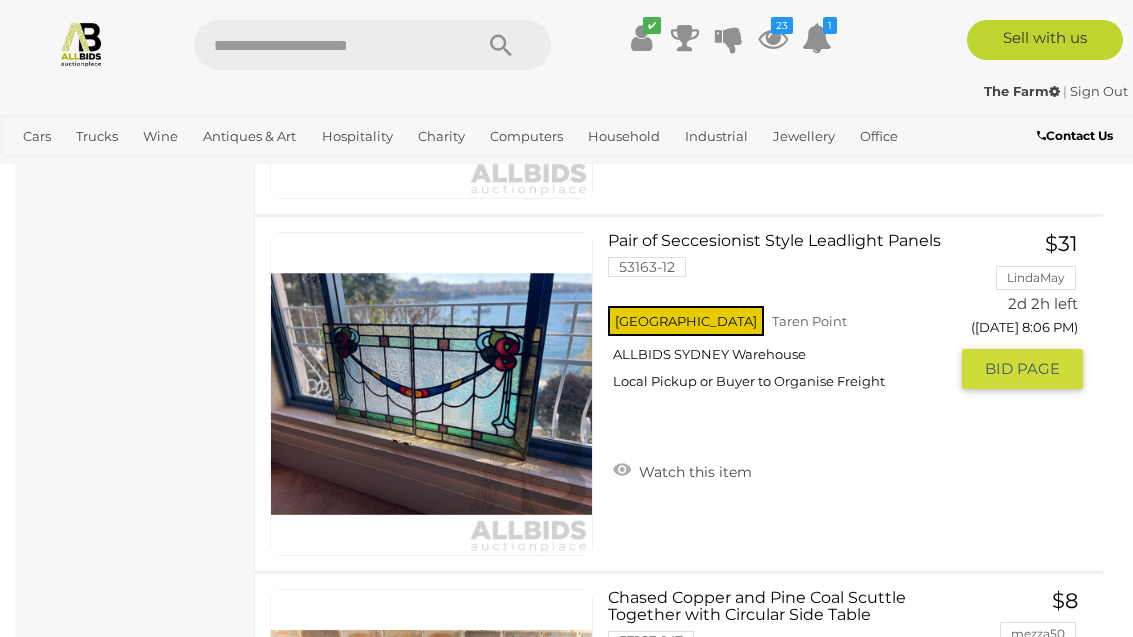 click on "Watch this item" at bounding box center (682, 470) 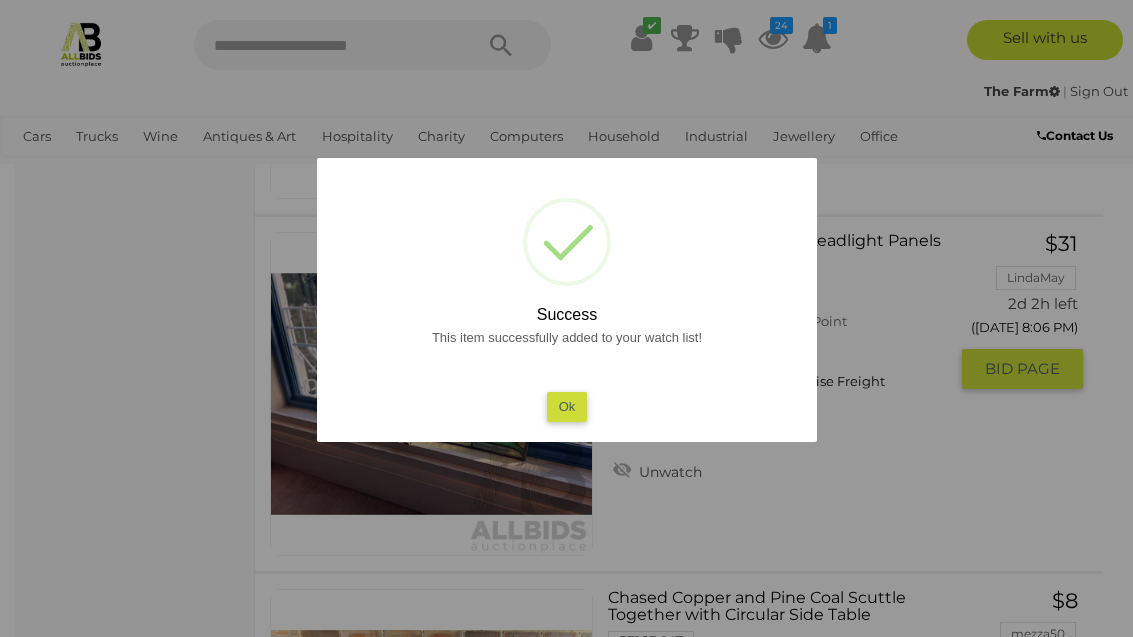 click on "Ok" at bounding box center (566, 406) 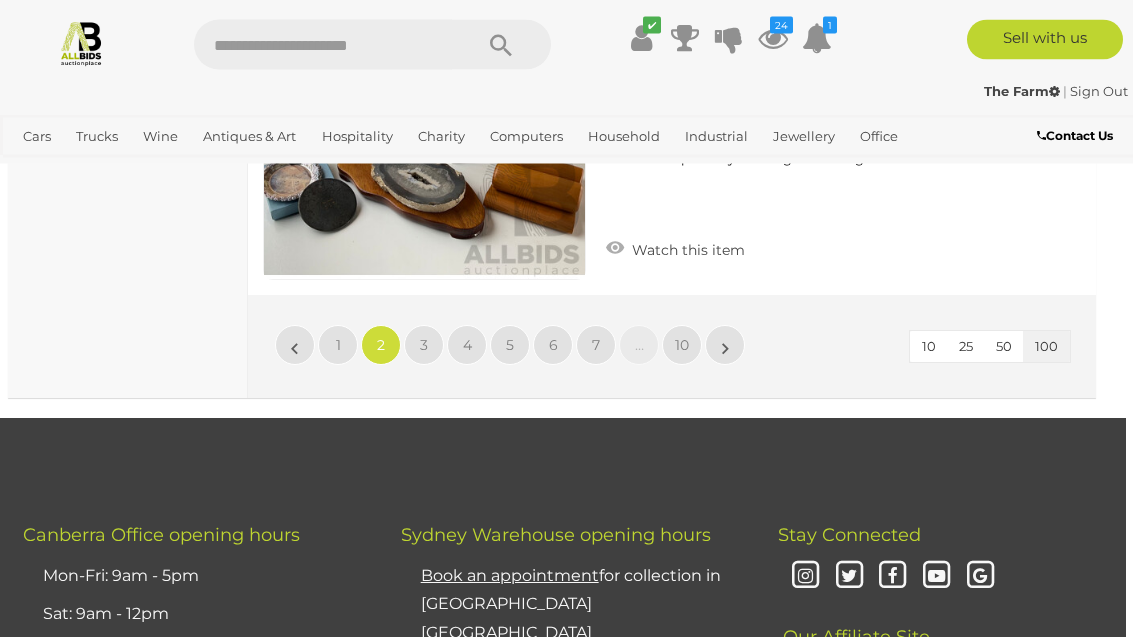 scroll, scrollTop: 36097, scrollLeft: 7, axis: both 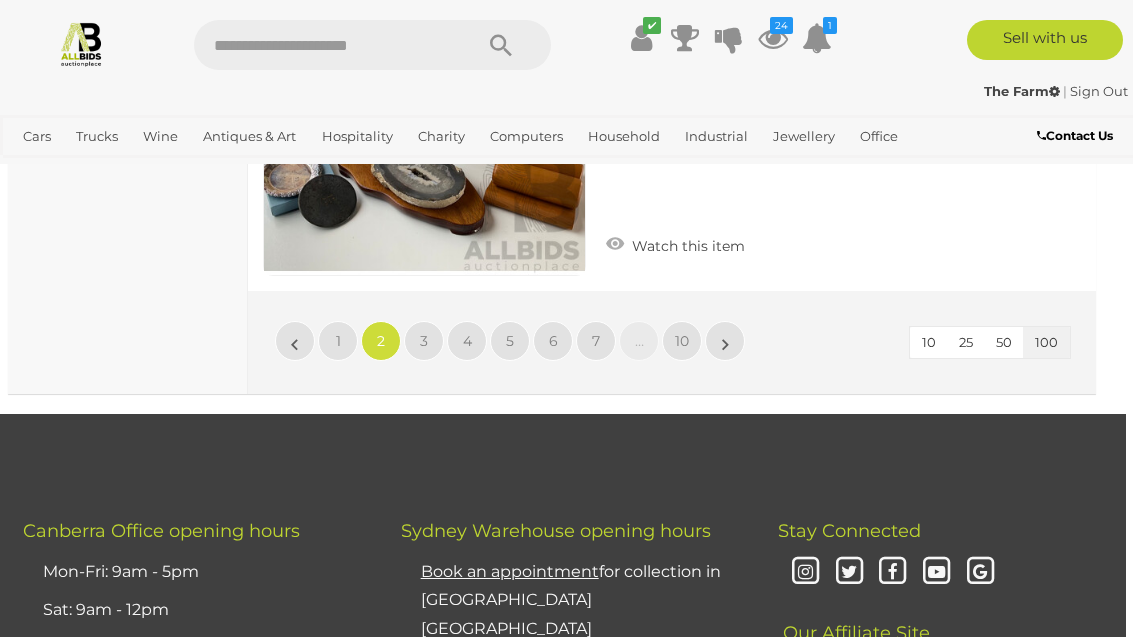 click on "3" at bounding box center [424, 341] 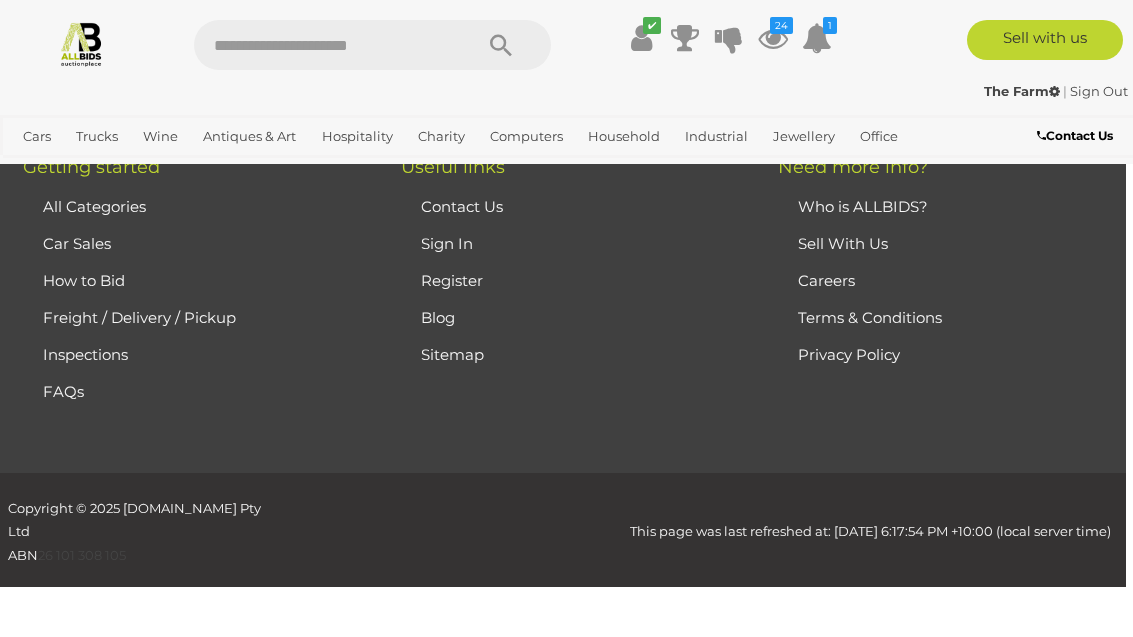 scroll, scrollTop: 513, scrollLeft: 0, axis: vertical 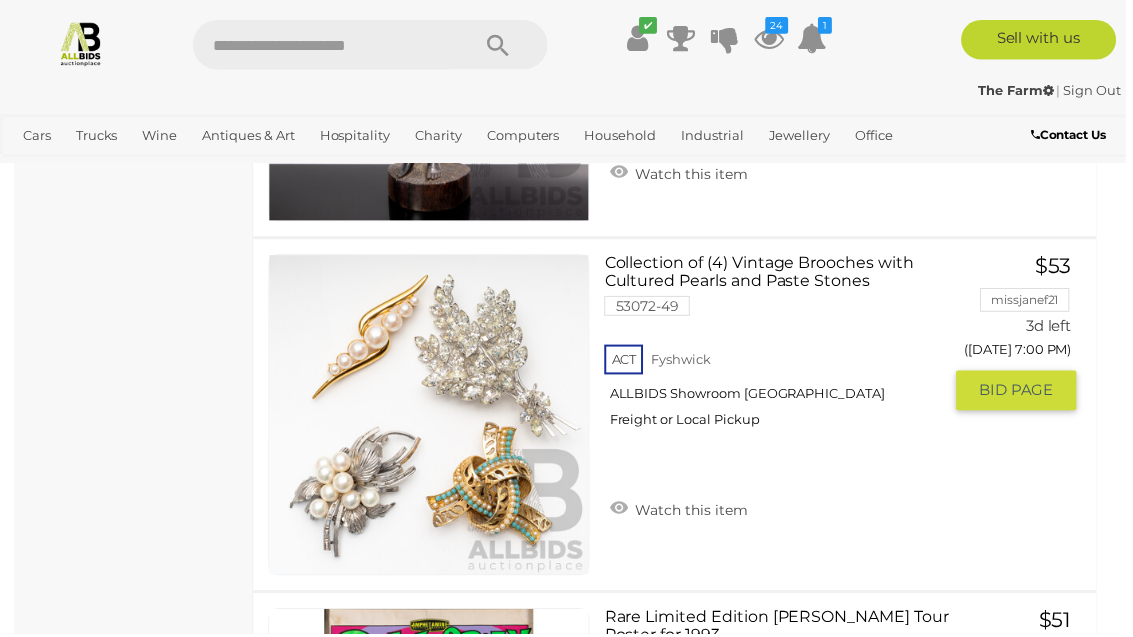 click on "Watch this item" at bounding box center [682, 511] 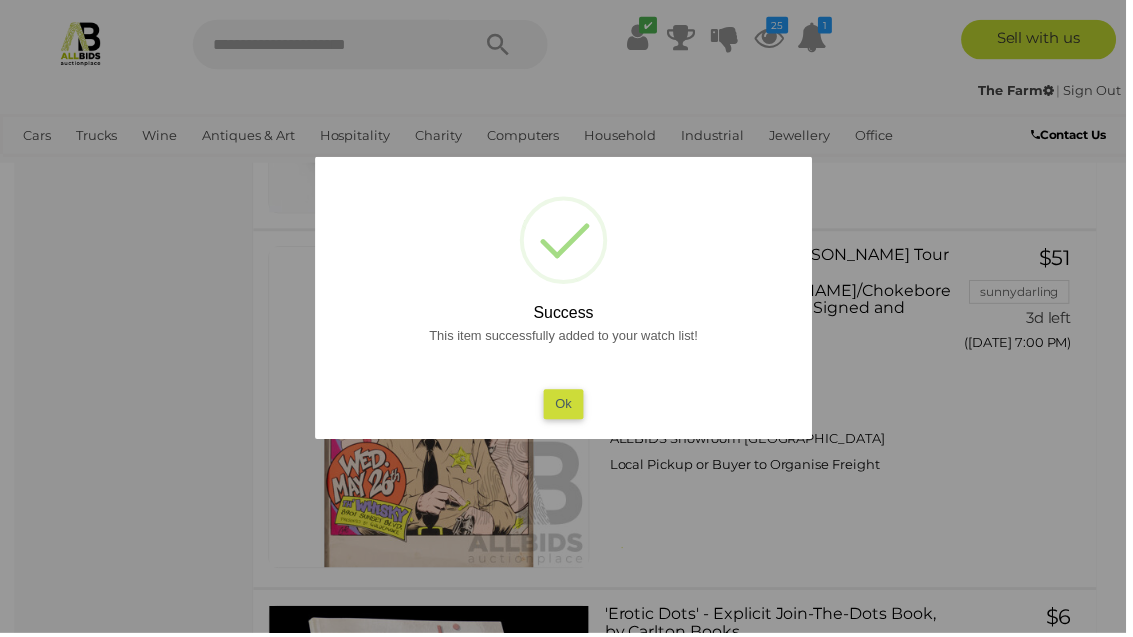 scroll, scrollTop: 21544, scrollLeft: 0, axis: vertical 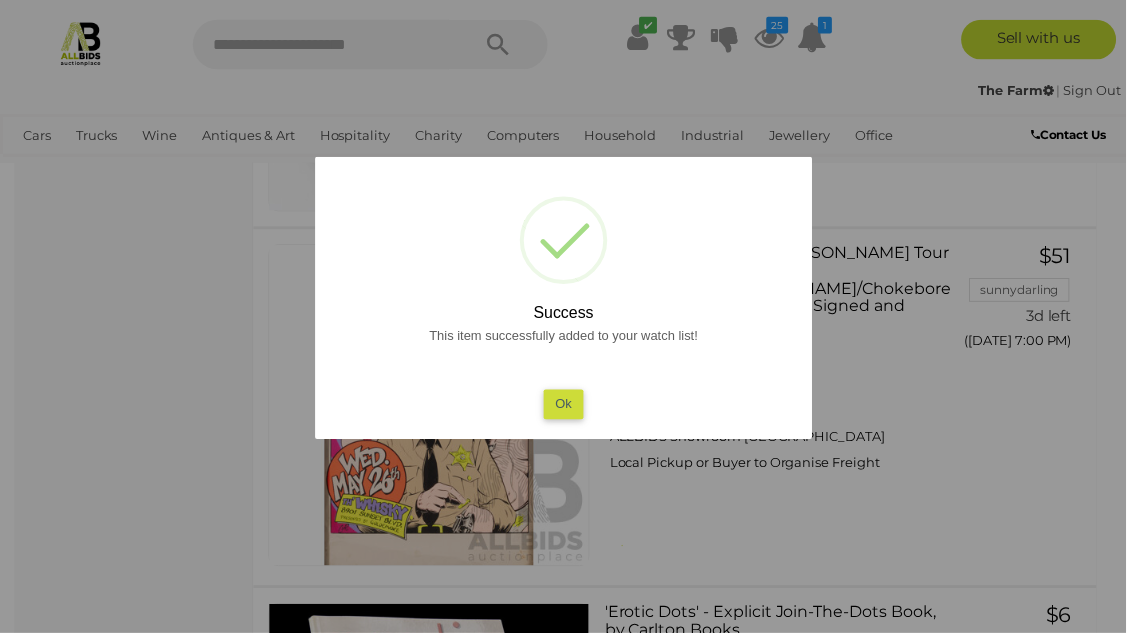 click on "Ok" at bounding box center [566, 406] 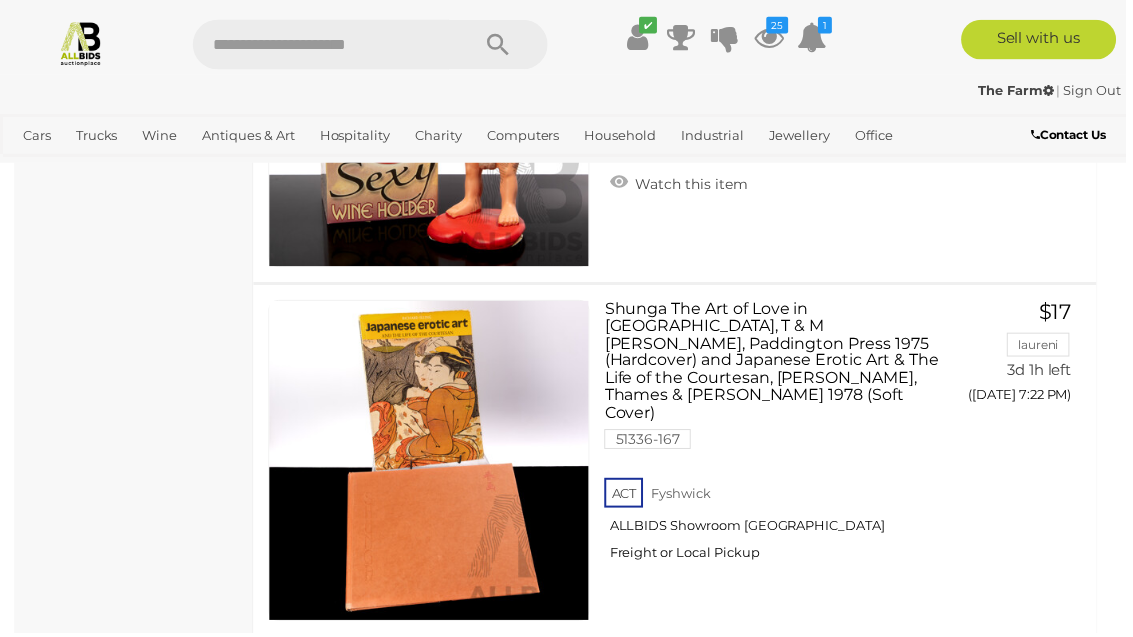 scroll, scrollTop: 35873, scrollLeft: 0, axis: vertical 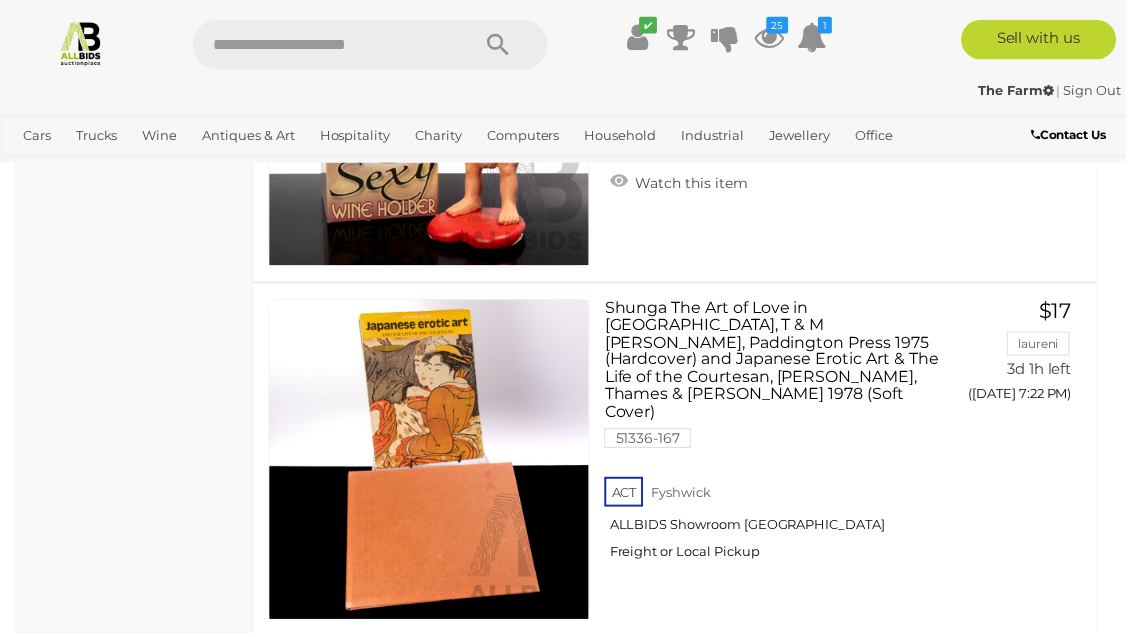 click on "4" at bounding box center (474, 734) 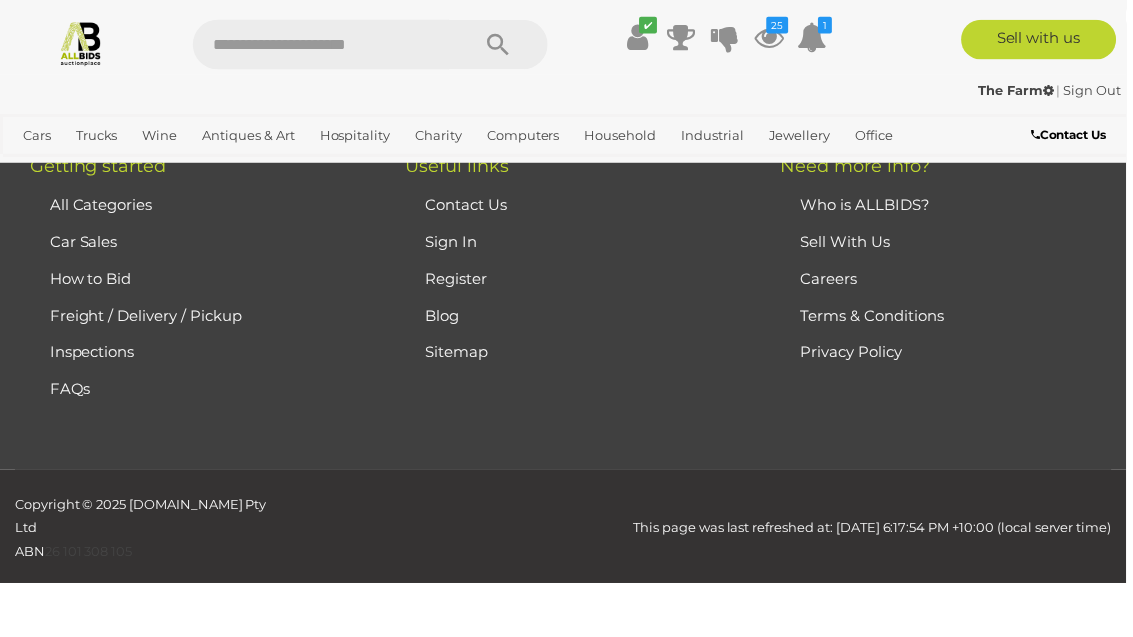 scroll, scrollTop: 513, scrollLeft: 0, axis: vertical 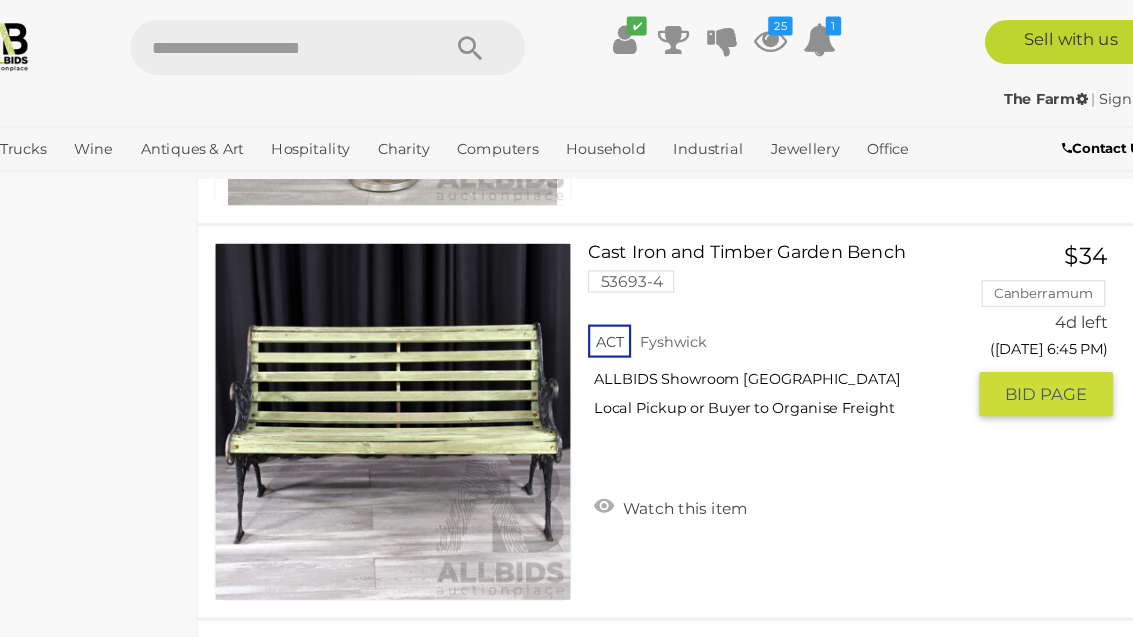 click on "Watch this item" at bounding box center (682, 460) 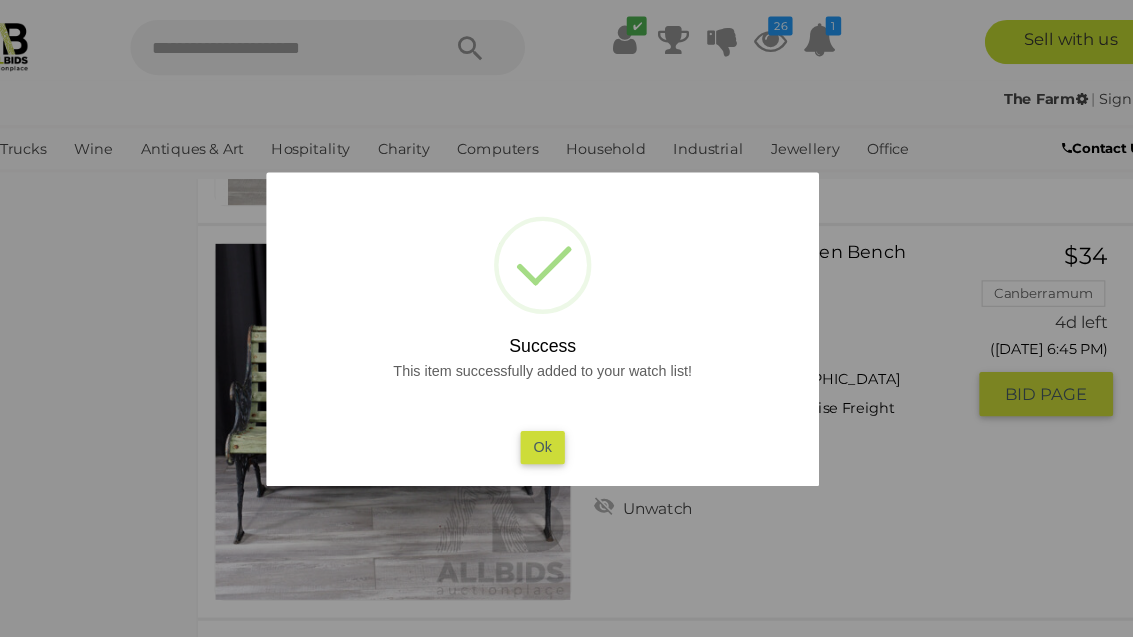 click on "Ok" at bounding box center [566, 406] 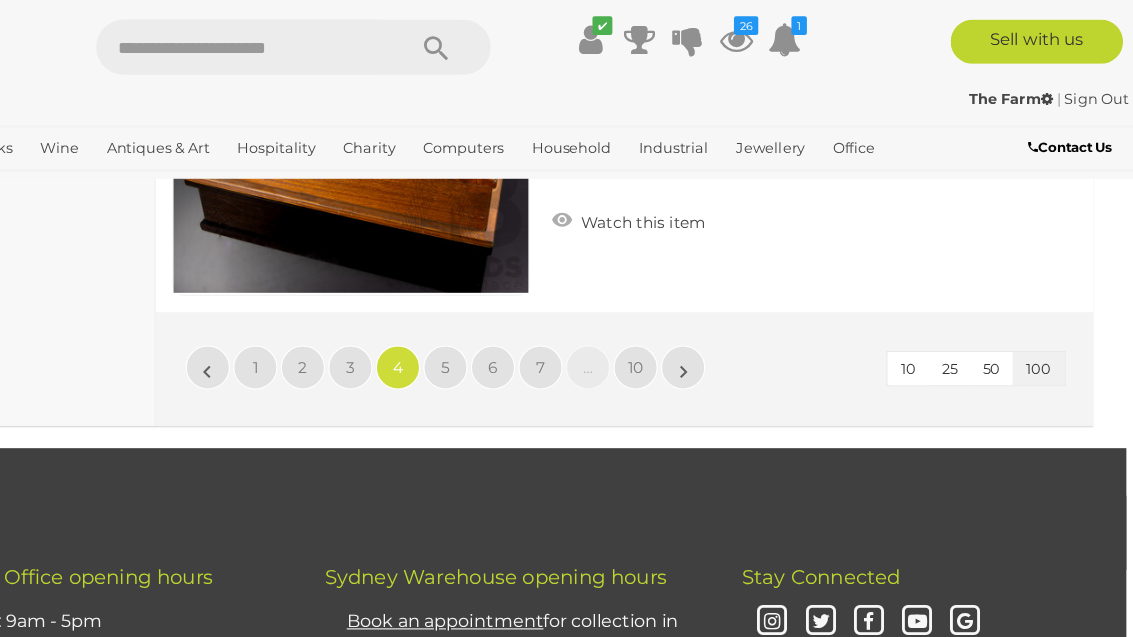 scroll, scrollTop: 36149, scrollLeft: 7, axis: both 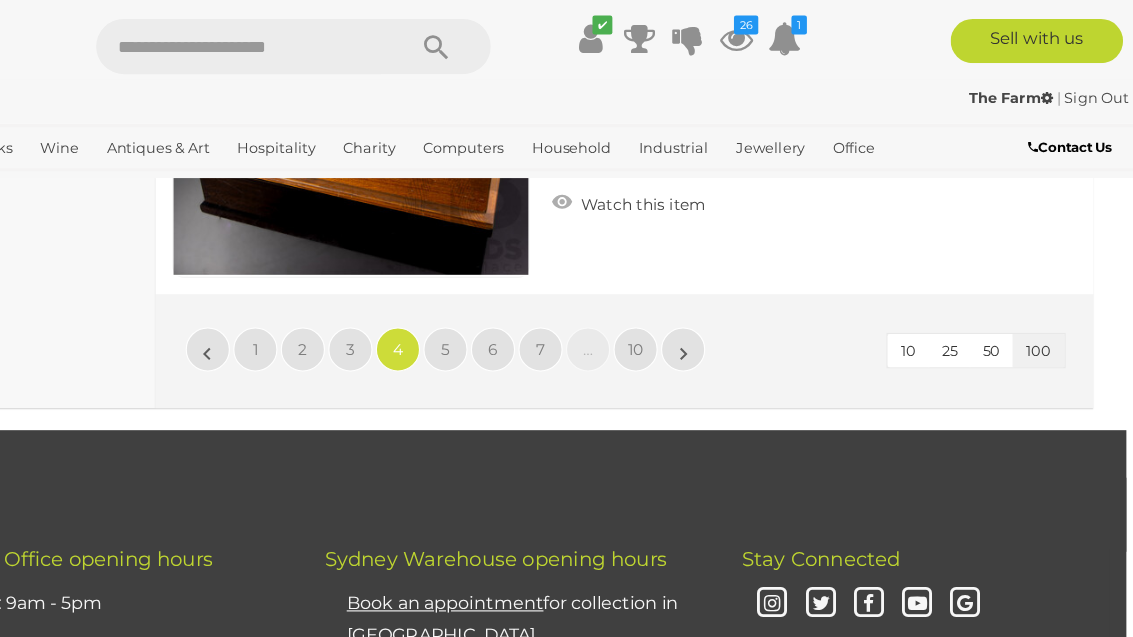 click on "5" at bounding box center (510, 319) 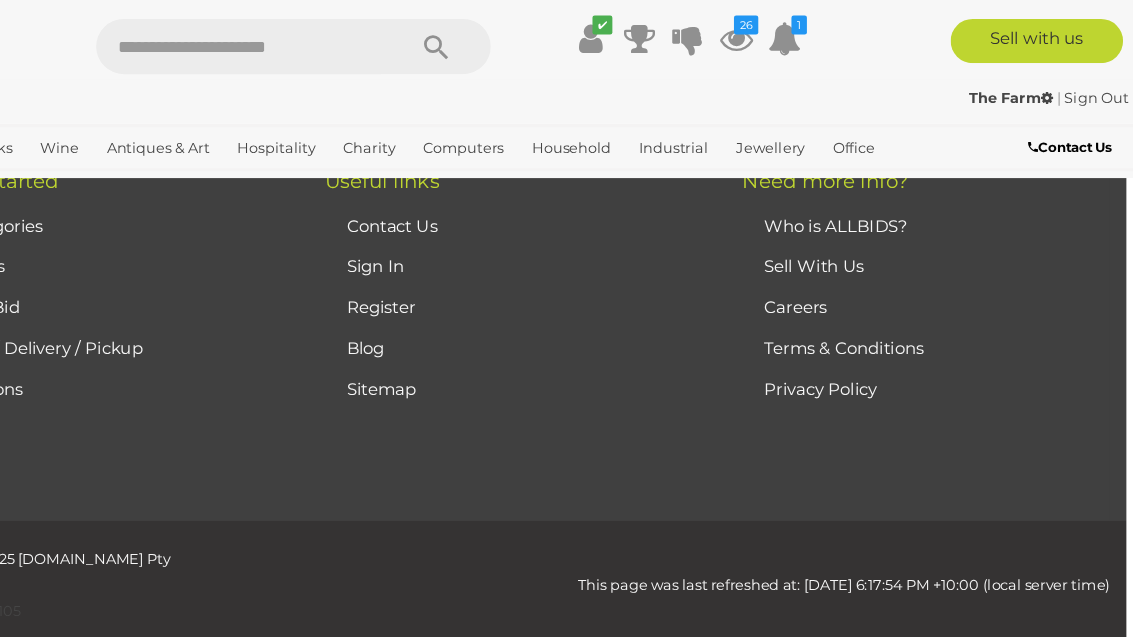 scroll, scrollTop: 513, scrollLeft: 7, axis: both 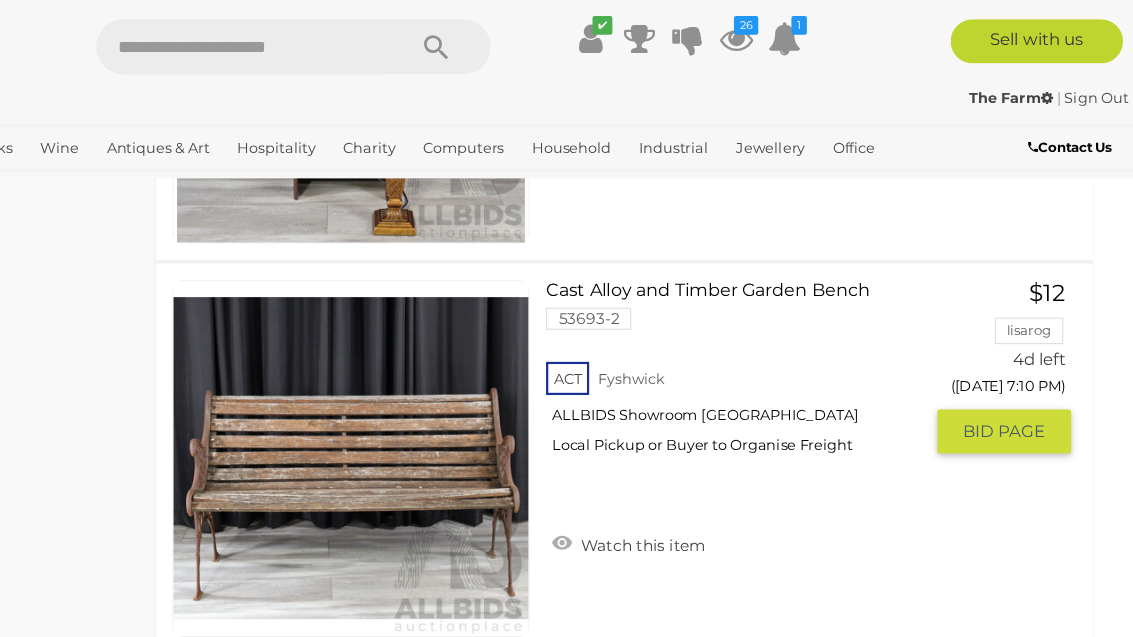 click on "Watch this item" at bounding box center (675, 494) 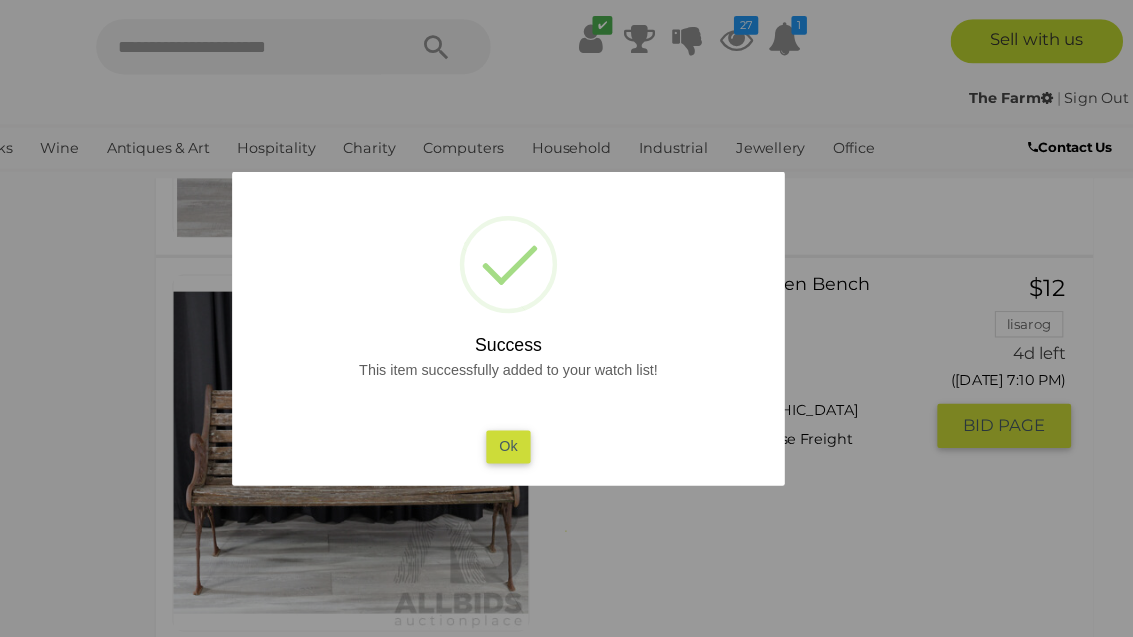 click on "Ok" at bounding box center (566, 406) 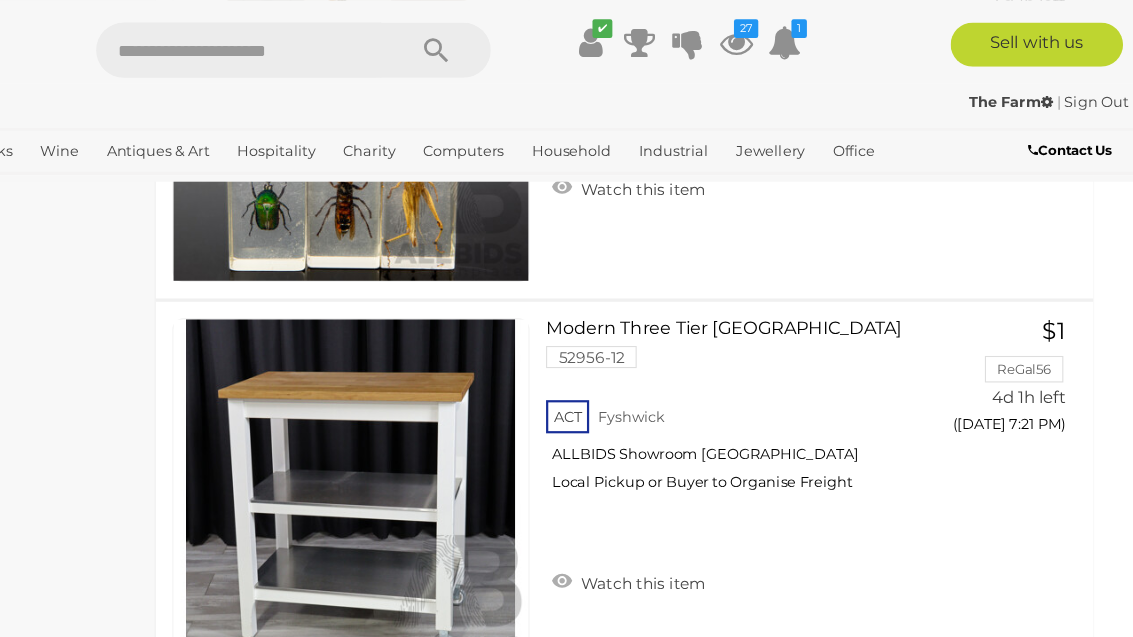 scroll, scrollTop: 18677, scrollLeft: 7, axis: both 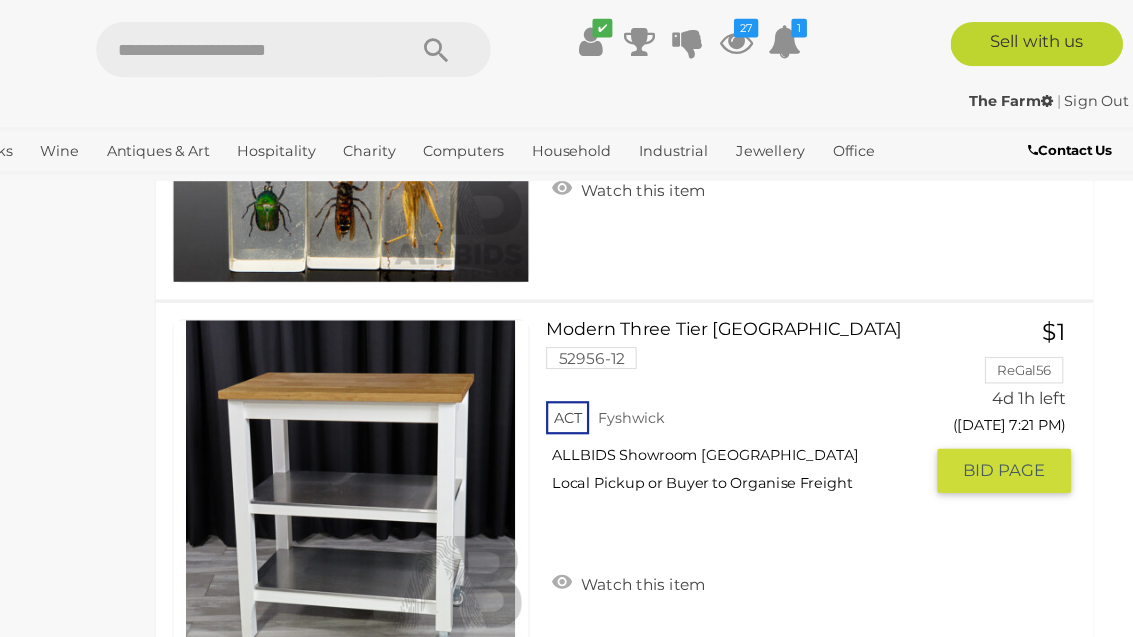 click on "BID PAGE" at bounding box center (1015, 426) 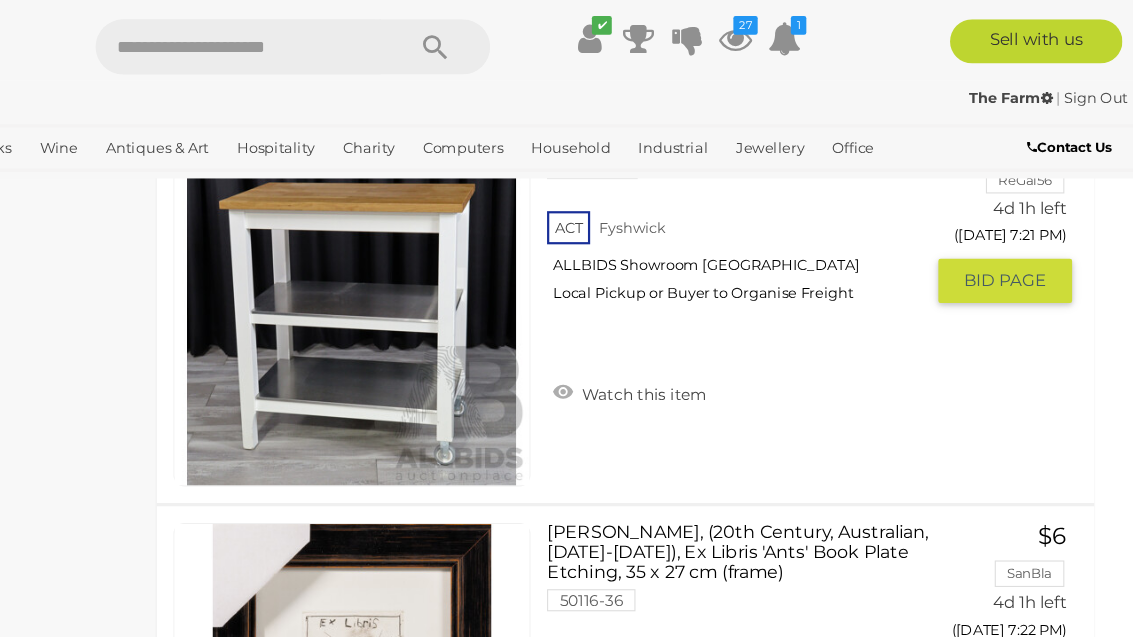 scroll, scrollTop: 18851, scrollLeft: 6, axis: both 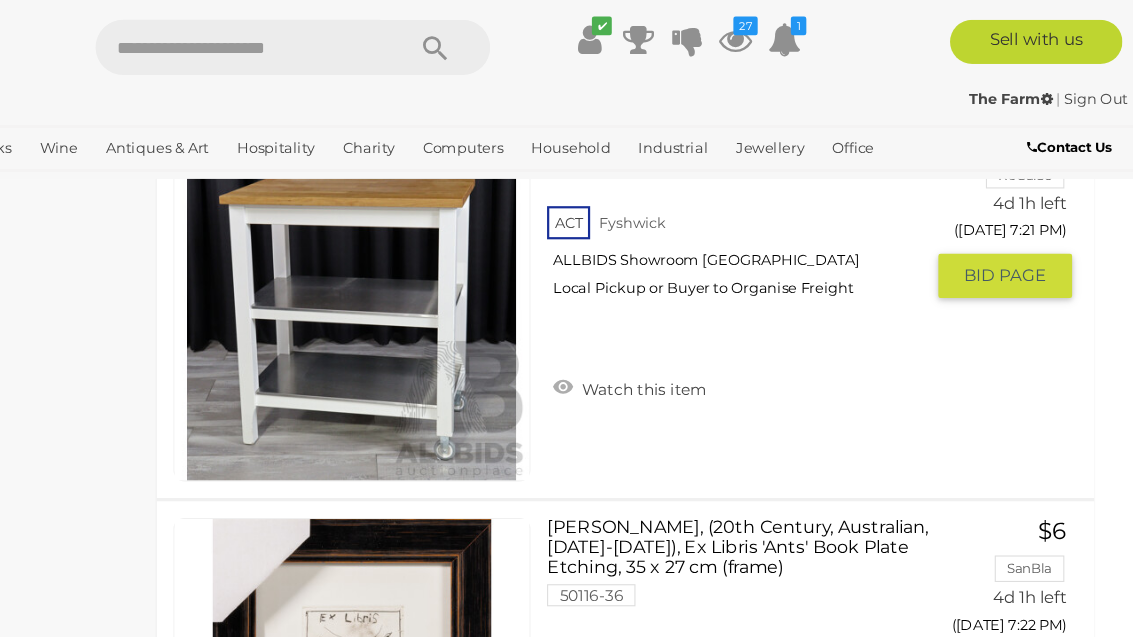 click on "Watch this item" at bounding box center [676, 353] 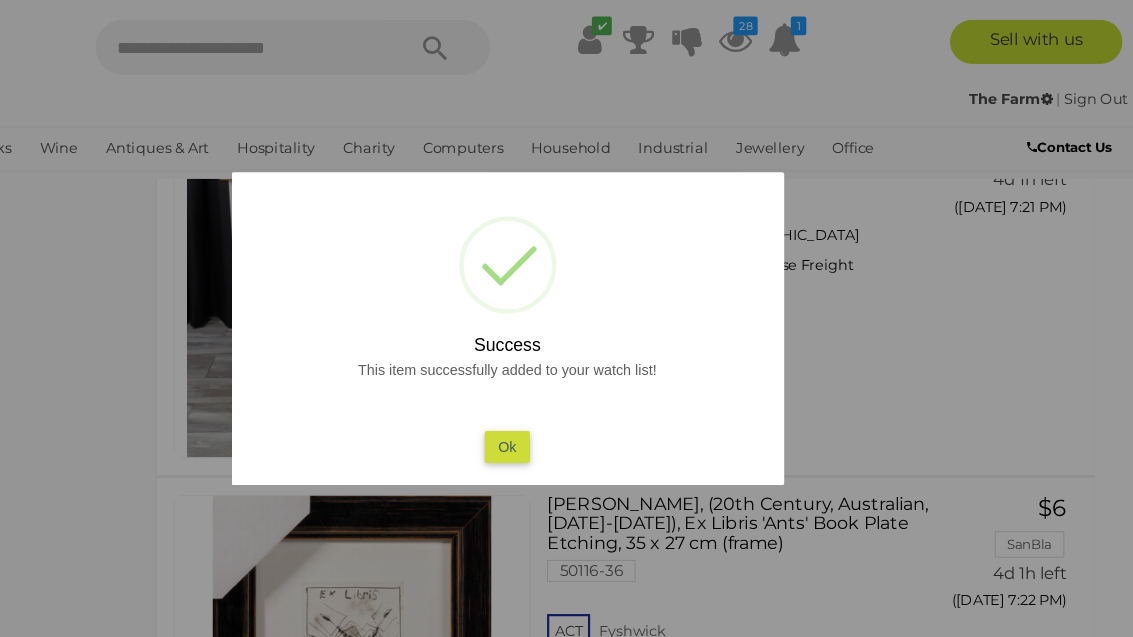 click on "Ok" at bounding box center [566, 406] 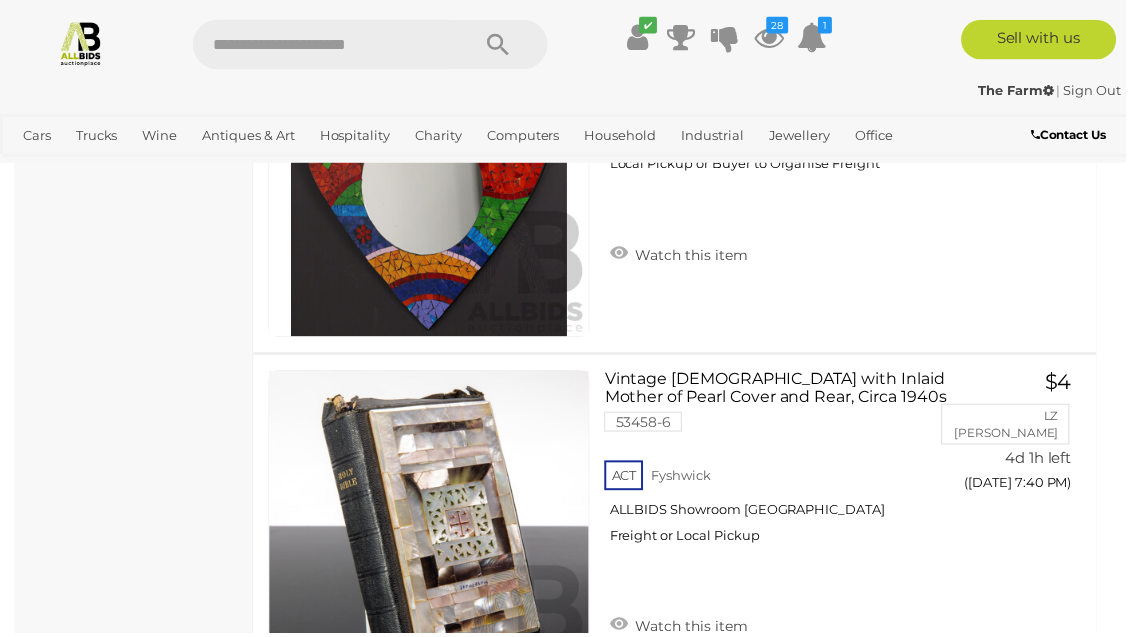 scroll, scrollTop: 34354, scrollLeft: 0, axis: vertical 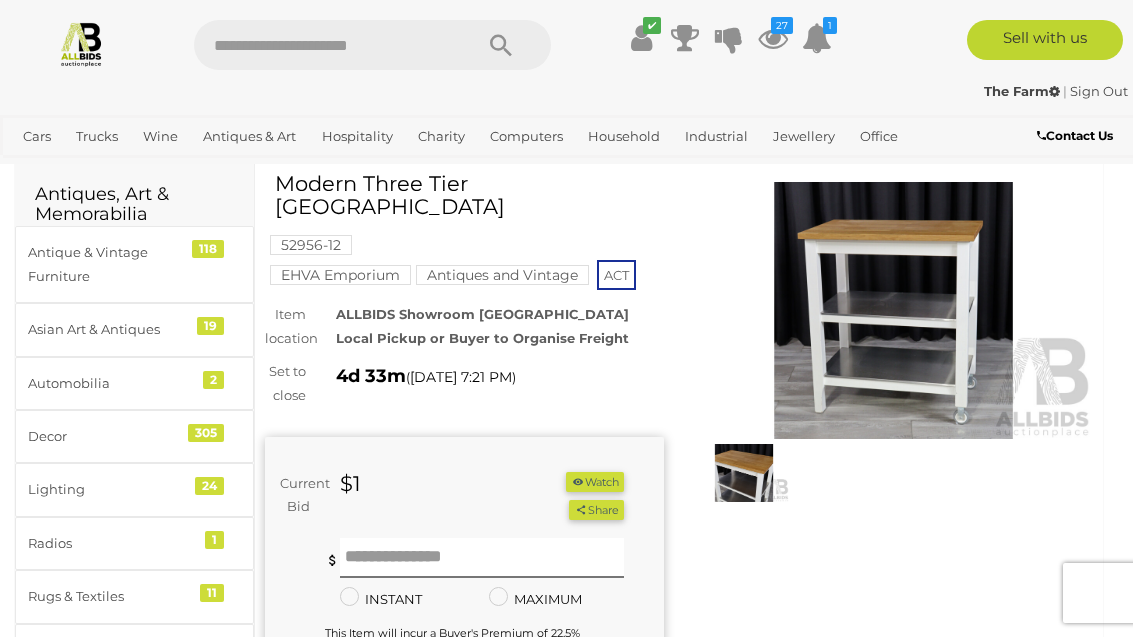 click at bounding box center (893, 310) 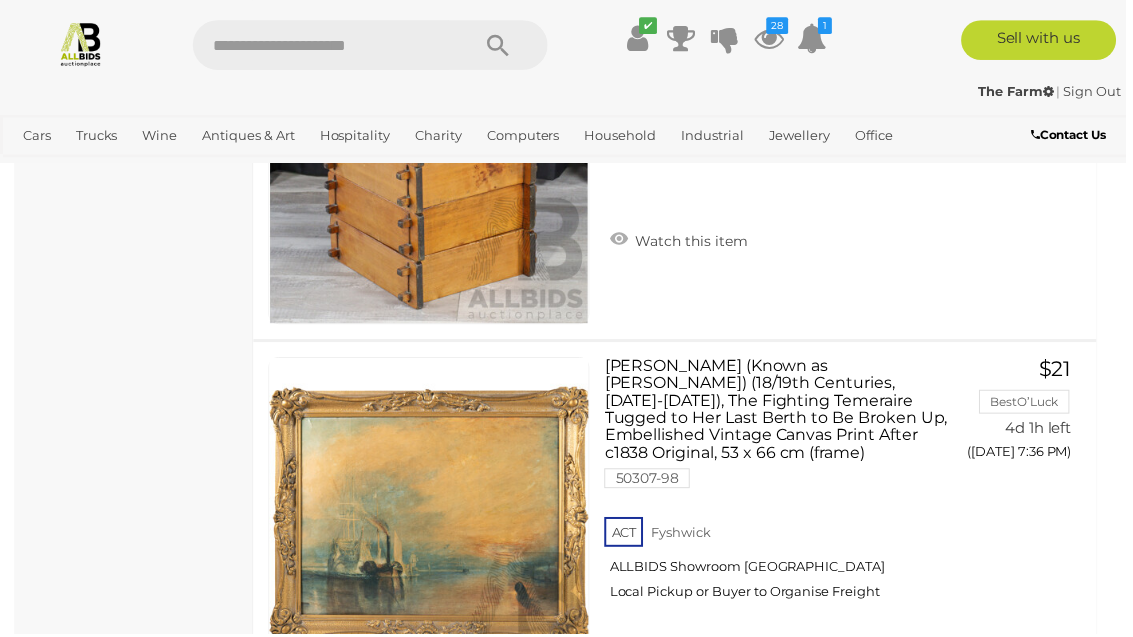 scroll, scrollTop: 30752, scrollLeft: 0, axis: vertical 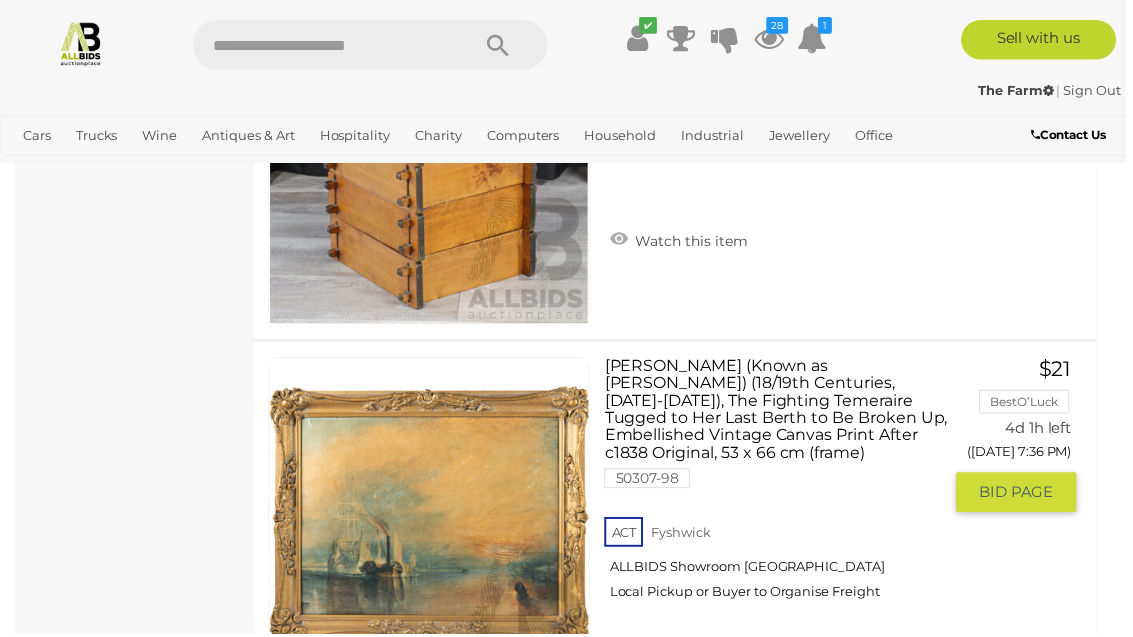 click on "Watch this item" at bounding box center (682, 684) 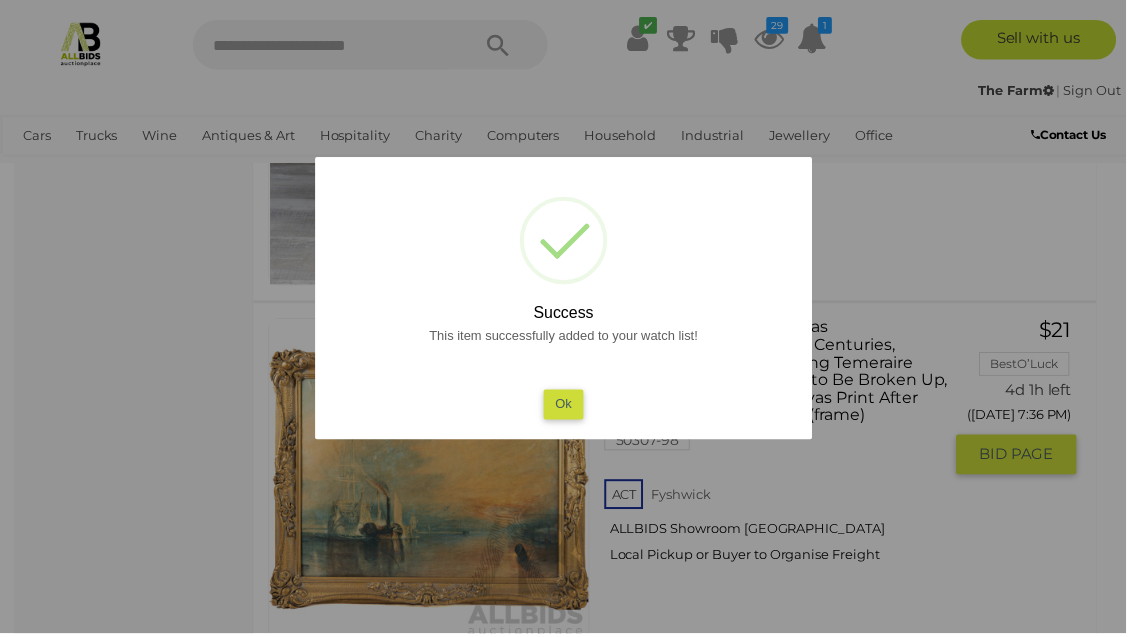 click on "Ok" at bounding box center [566, 406] 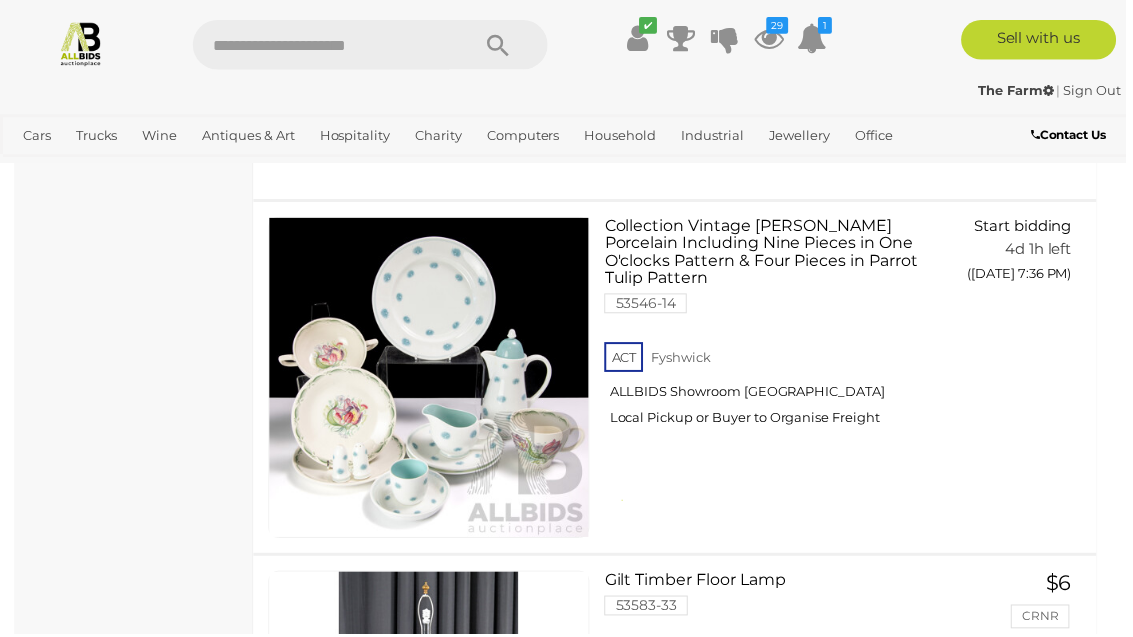 scroll, scrollTop: 31180, scrollLeft: 0, axis: vertical 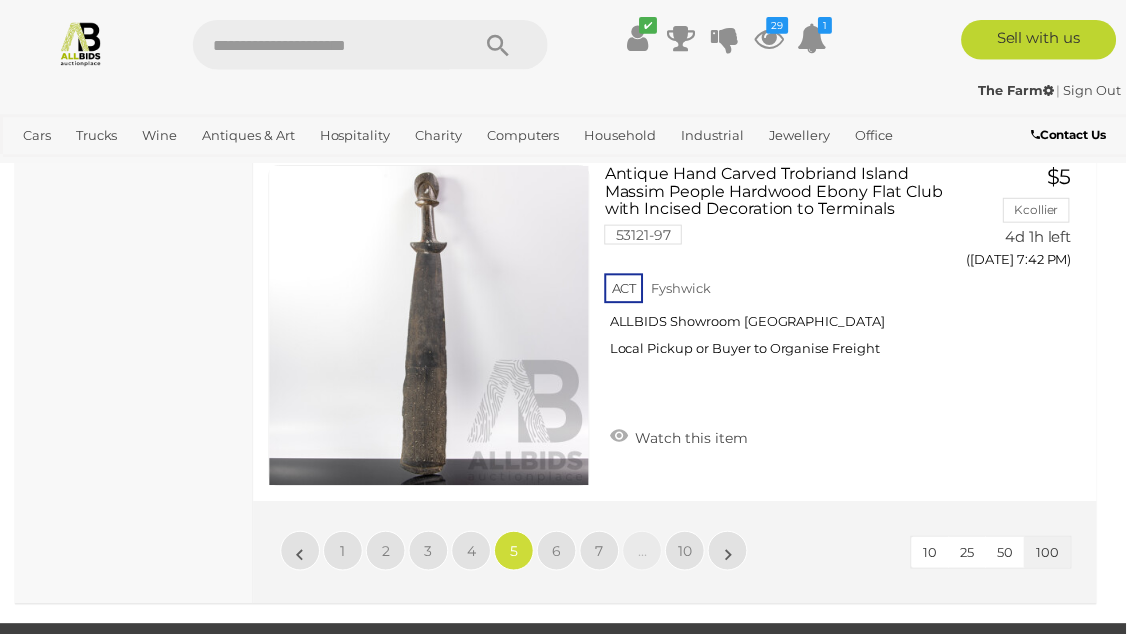 click on "6" at bounding box center (560, 554) 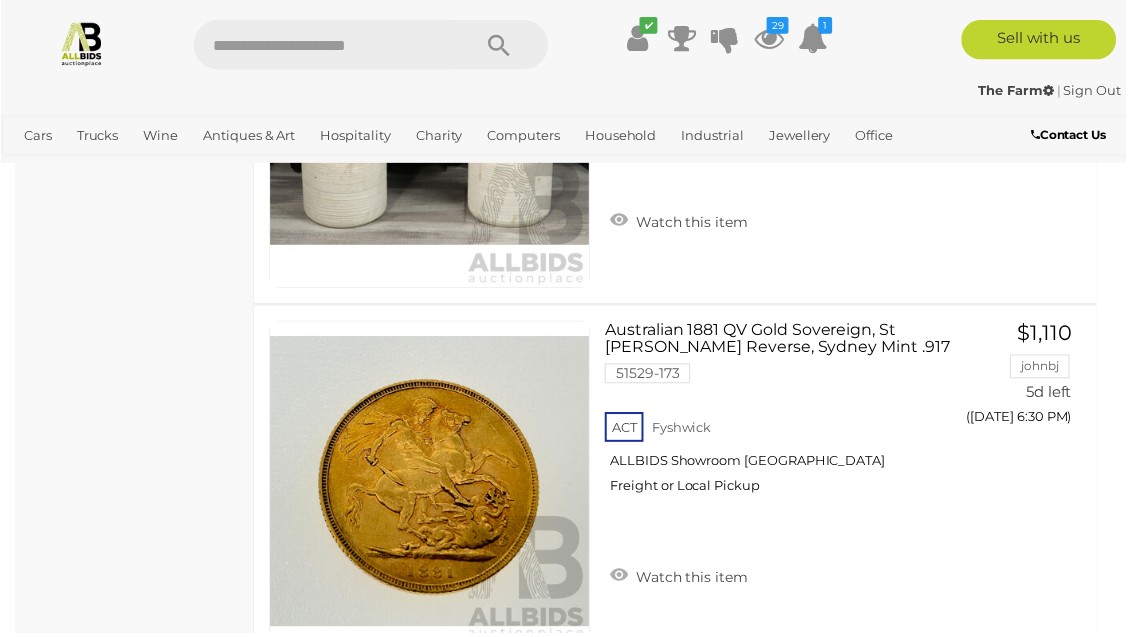 scroll, scrollTop: 9489, scrollLeft: 0, axis: vertical 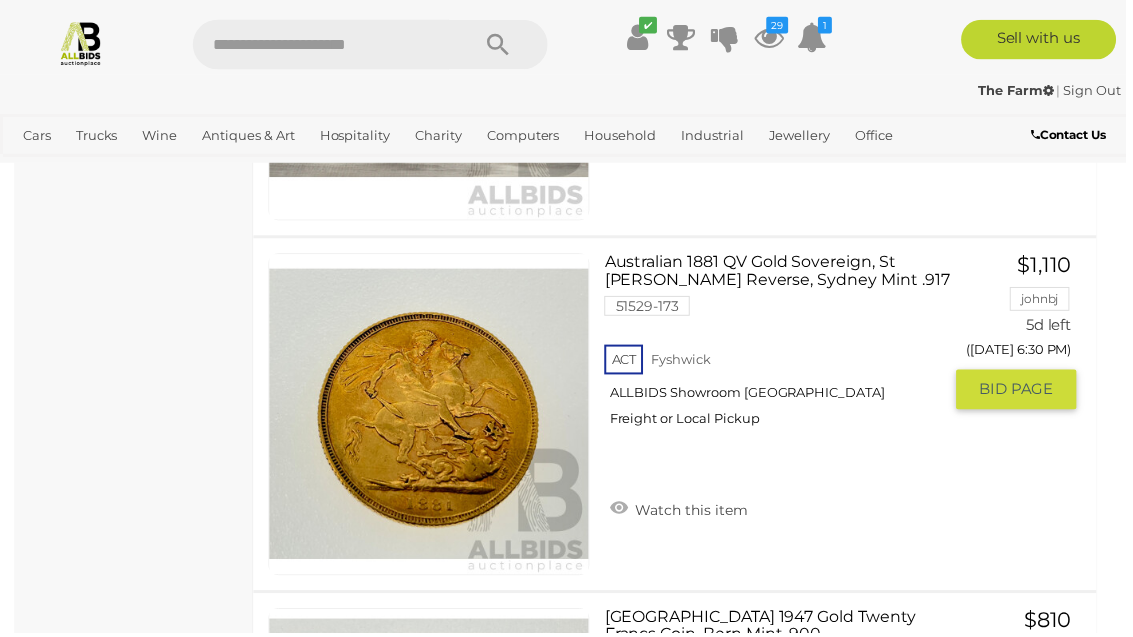 click on "Watch this item" at bounding box center (682, 511) 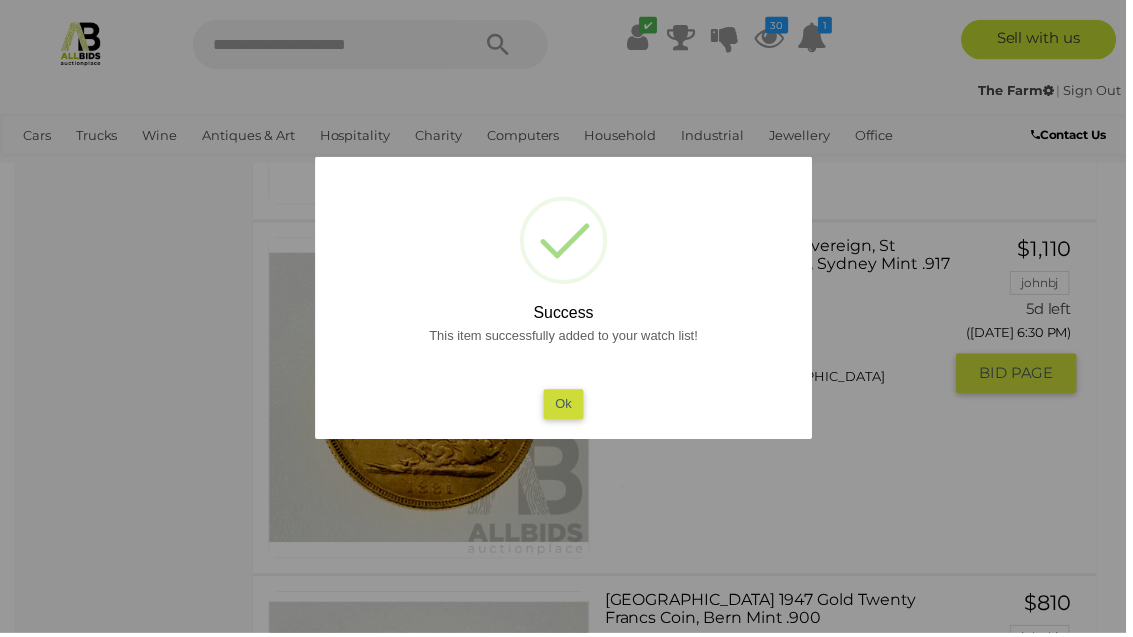 click on "Ok" at bounding box center [566, 406] 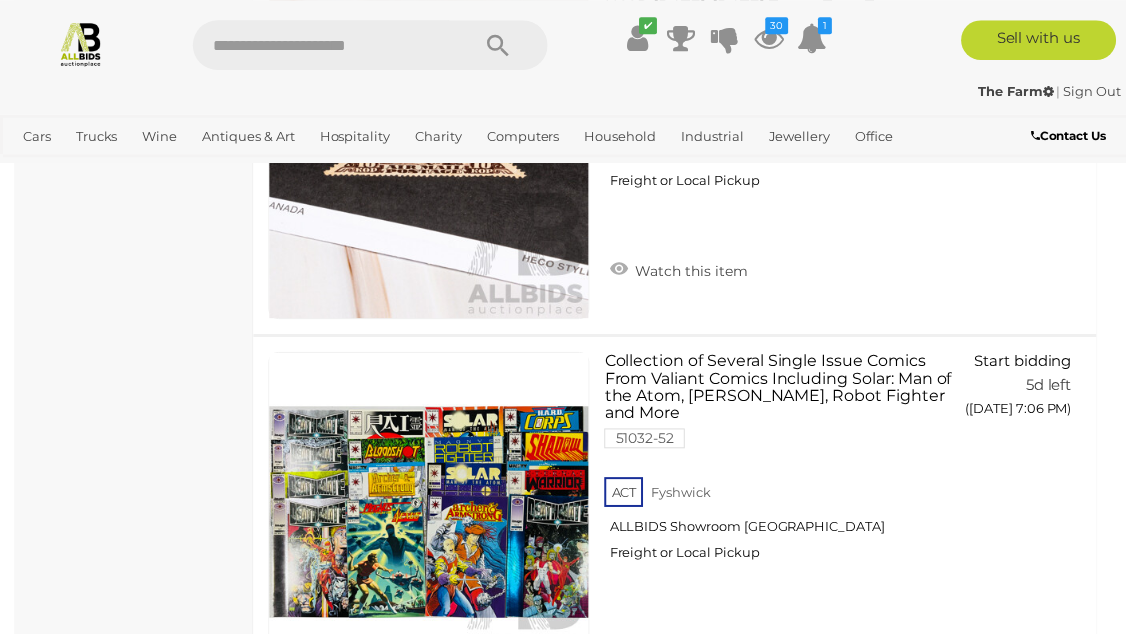scroll, scrollTop: 34035, scrollLeft: 0, axis: vertical 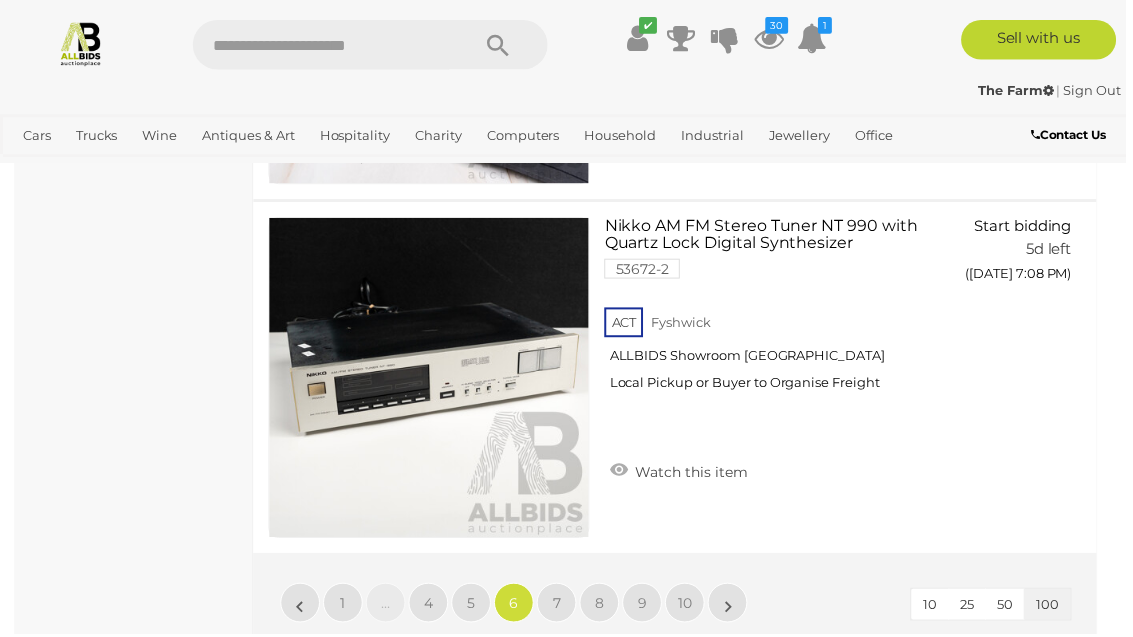 click on "7" at bounding box center (560, 606) 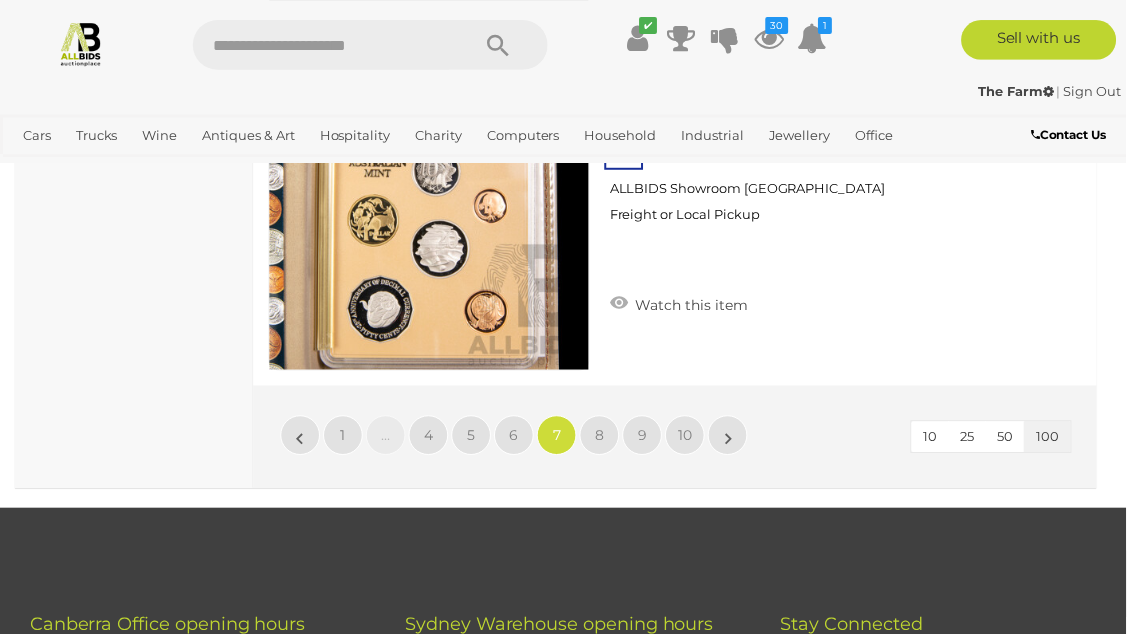 scroll, scrollTop: 36022, scrollLeft: 0, axis: vertical 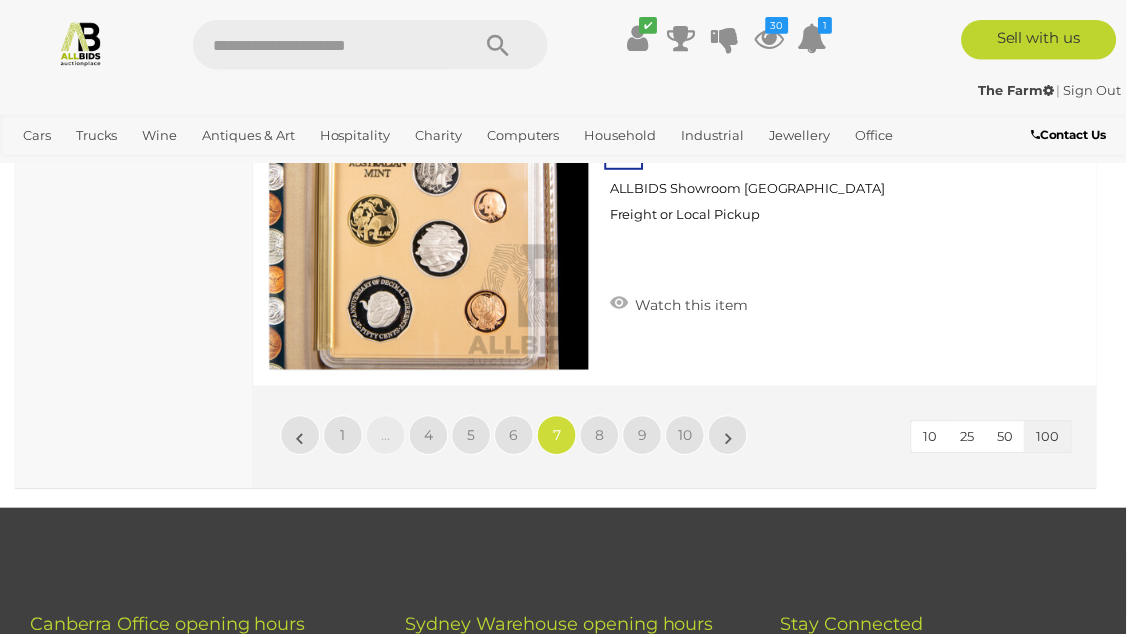 click on "8" at bounding box center [603, 438] 